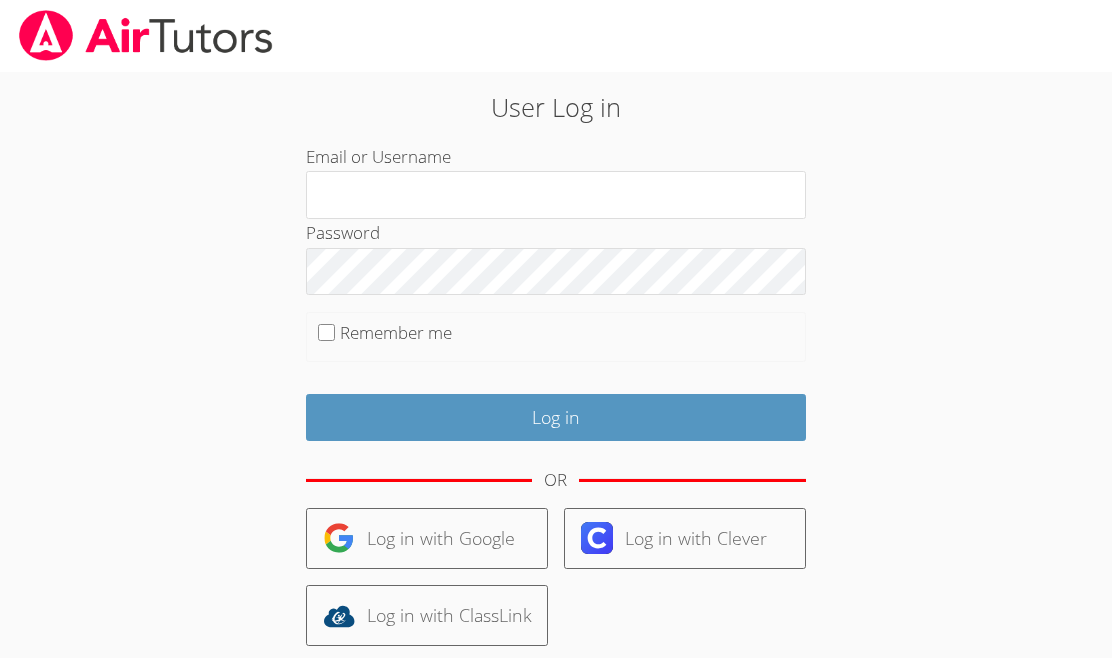click on "Password" at bounding box center [556, 257] 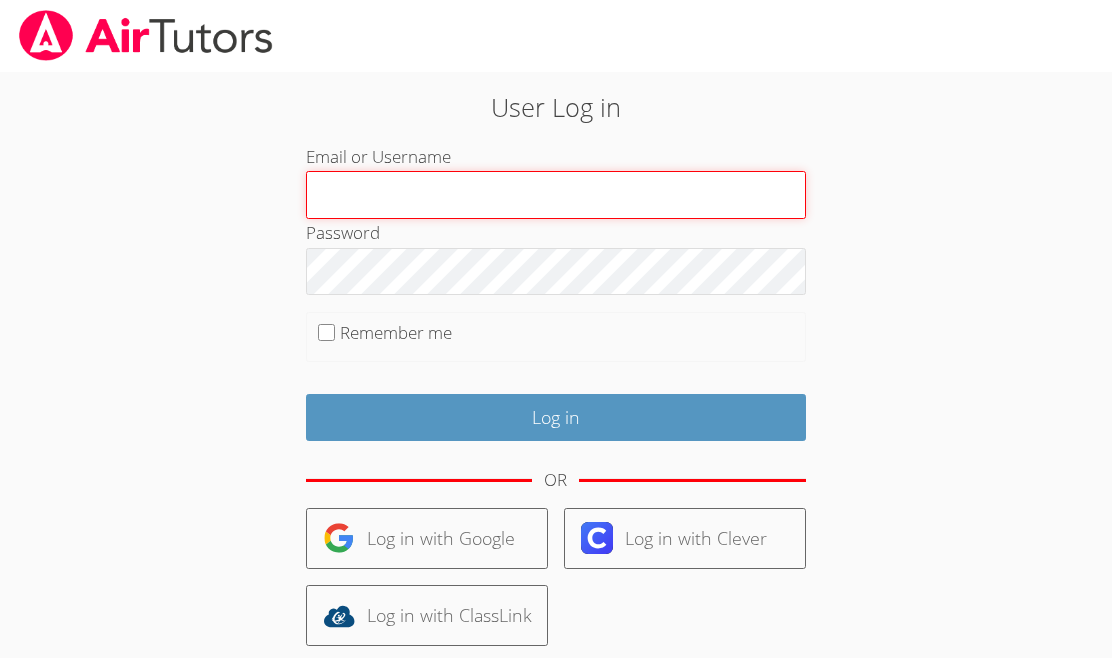click on "Email or Username" at bounding box center [556, 195] 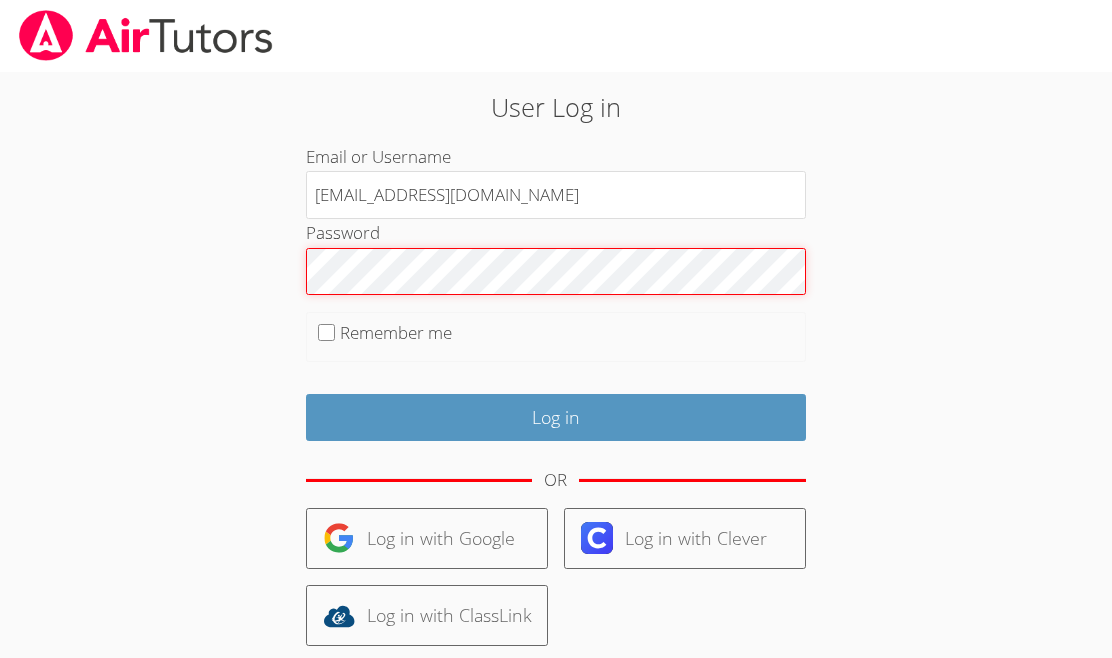 click on "User Log in Email or Username ctutoring778@gmail.com Password Remember me Log in OR Log in with Google  Log in with Clever  Log in with ClassLink  User Sign Up Trouble Logging In?" at bounding box center [556, 424] 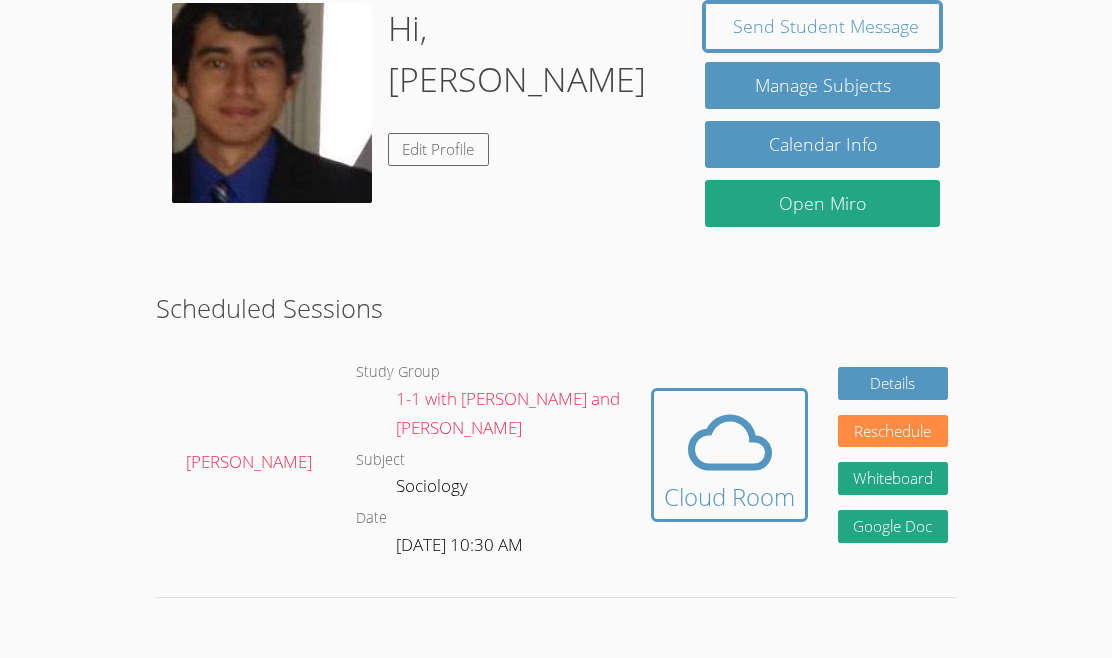scroll, scrollTop: 0, scrollLeft: 0, axis: both 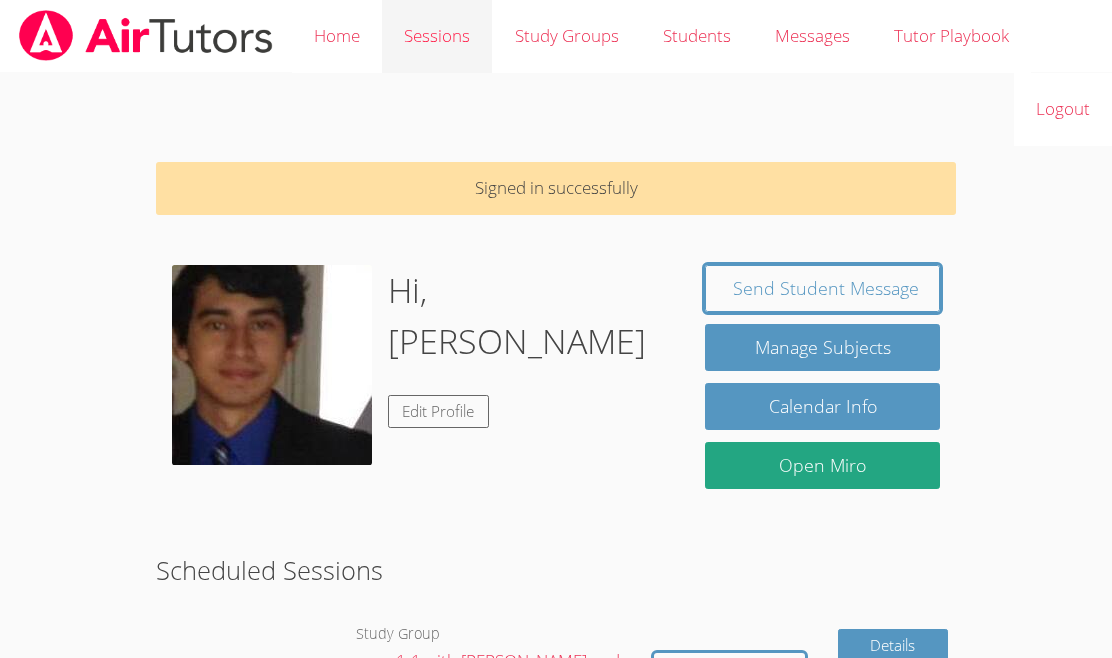 click on "Sessions" at bounding box center [437, 36] 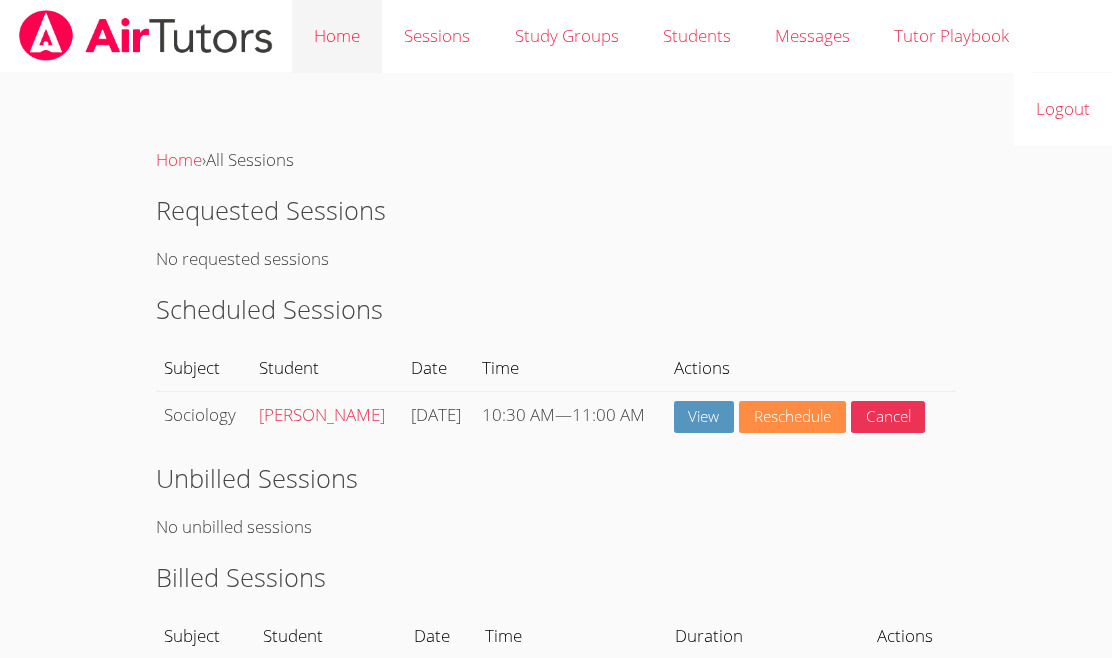 click on "Home" at bounding box center [337, 36] 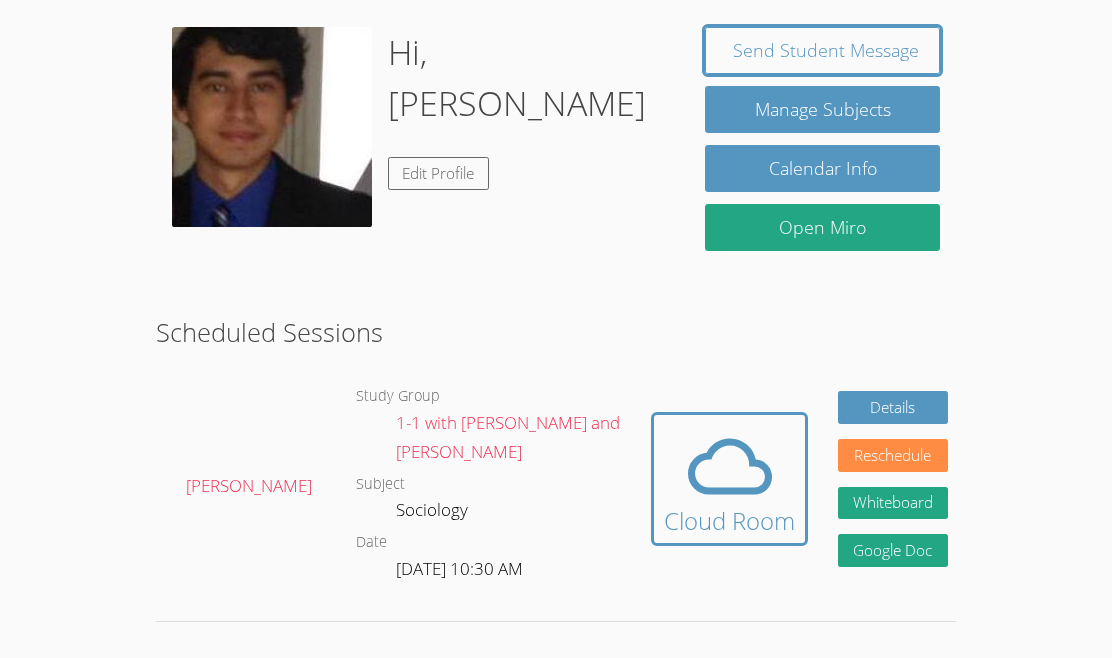 scroll, scrollTop: 193, scrollLeft: 0, axis: vertical 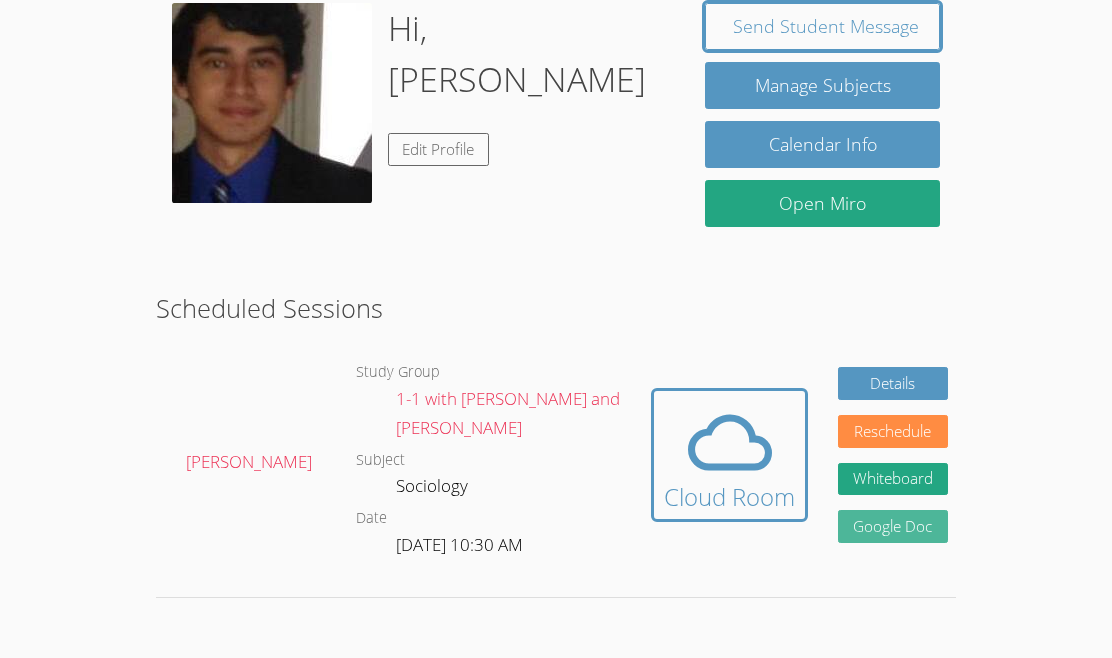 click on "Google Doc" at bounding box center [893, 526] 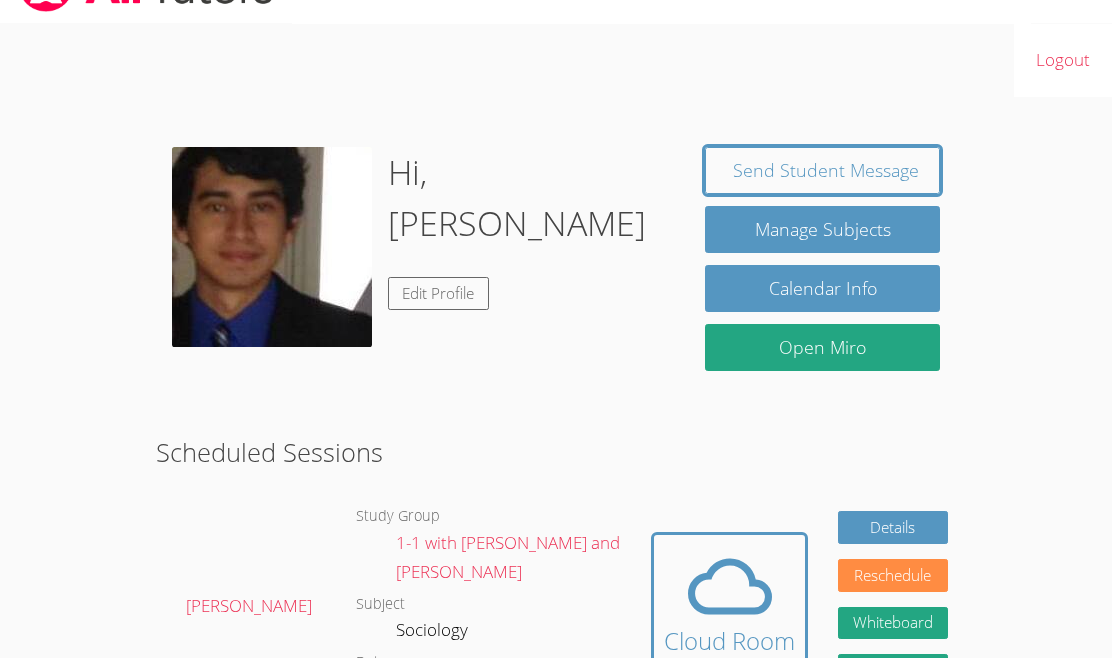 scroll, scrollTop: 0, scrollLeft: 0, axis: both 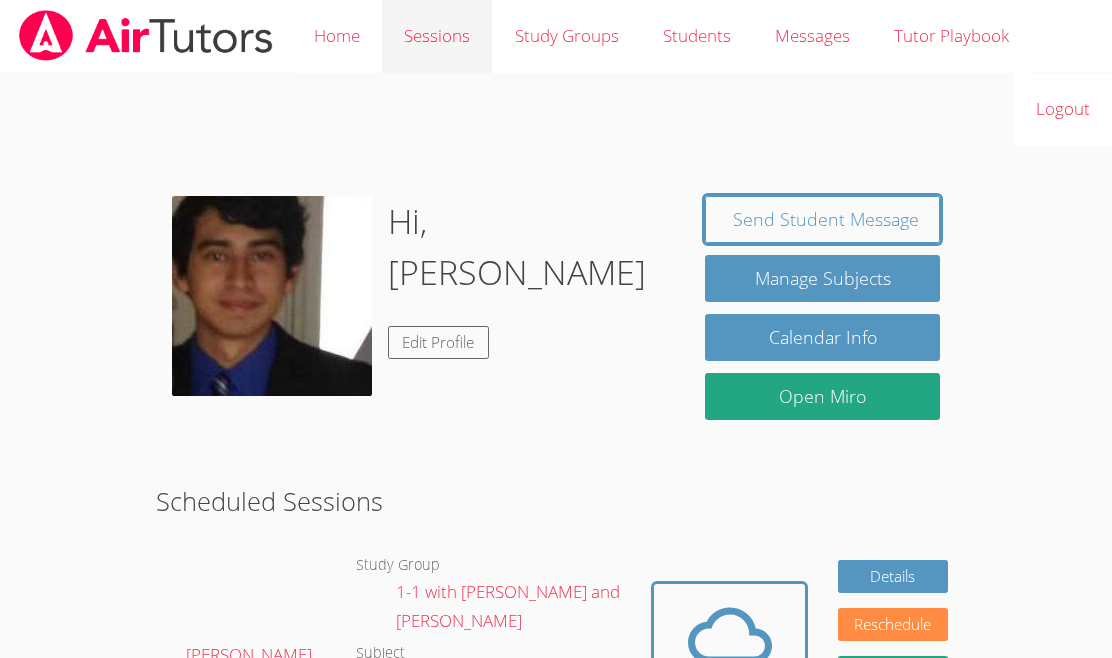 click on "Sessions" at bounding box center [437, 36] 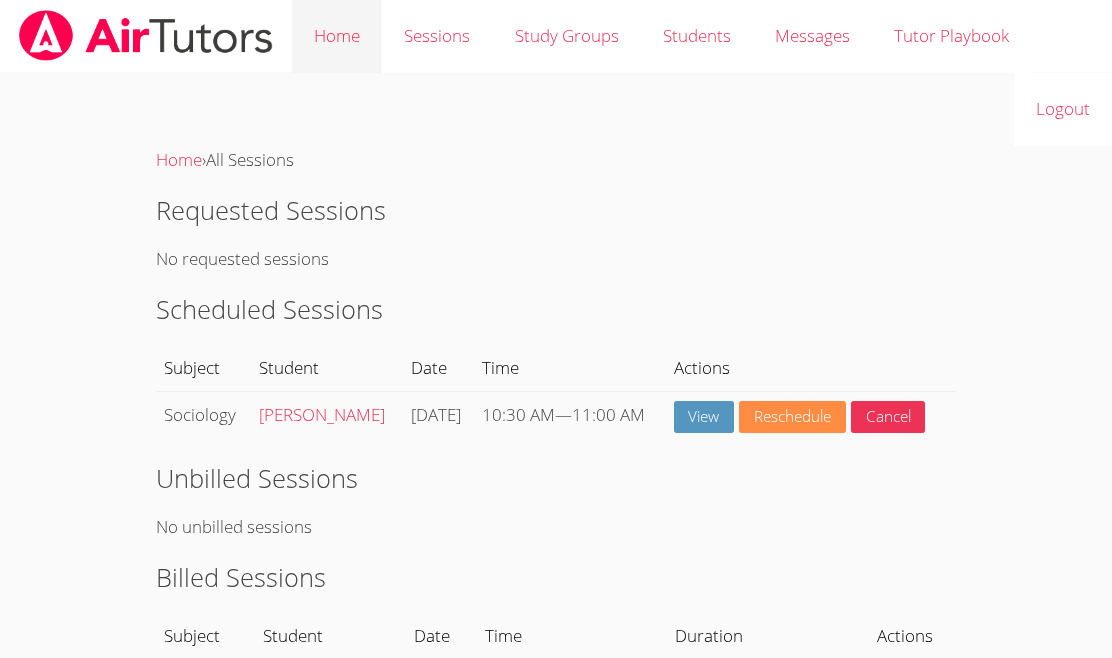 click on "Home" at bounding box center (337, 36) 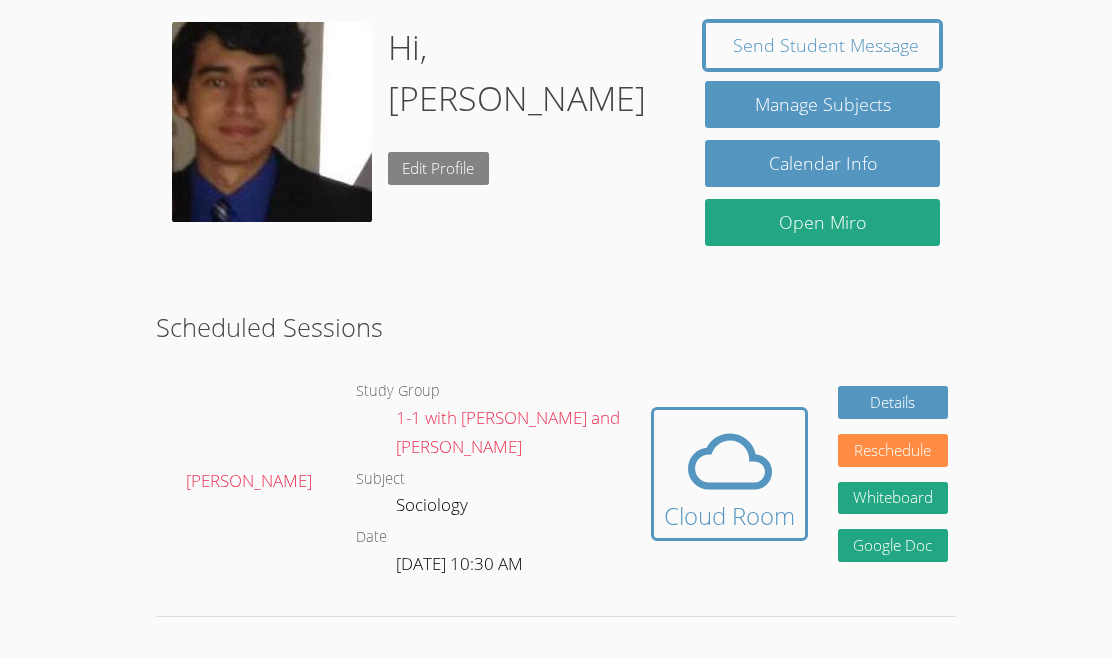 scroll, scrollTop: 193, scrollLeft: 0, axis: vertical 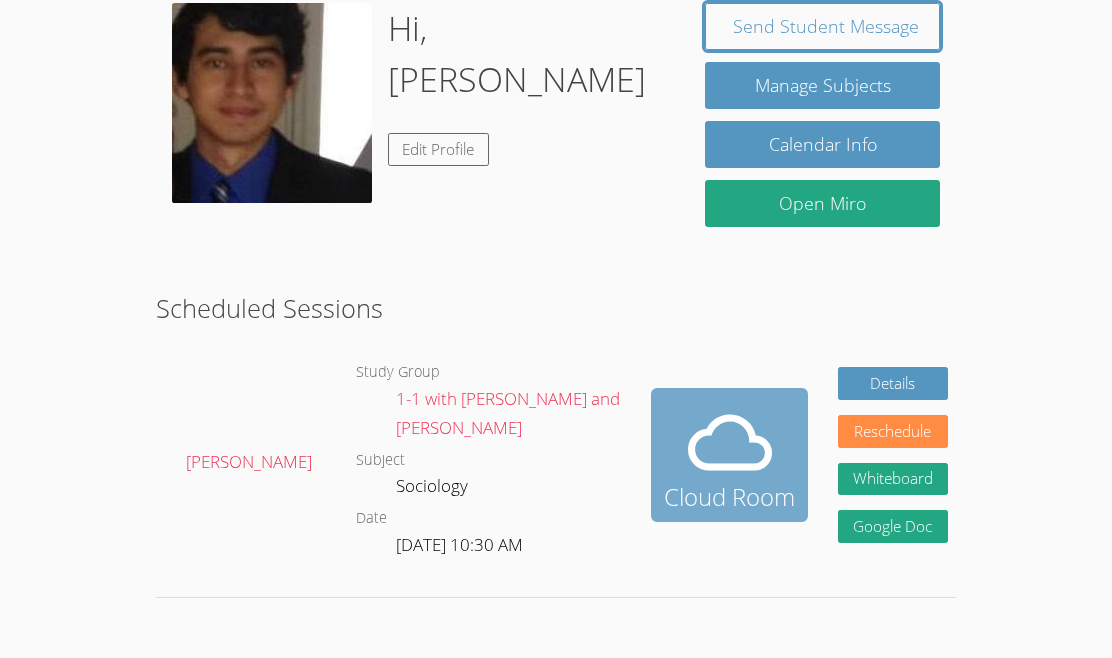 click at bounding box center (729, 443) 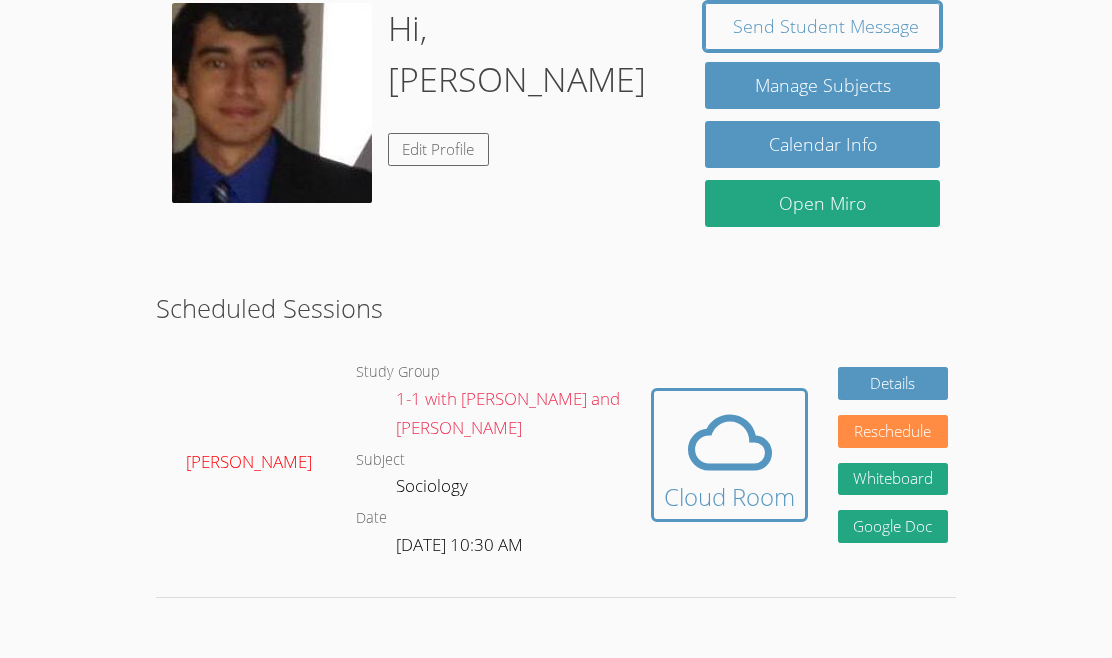 click on "Victor Espericuenta" at bounding box center [249, 461] 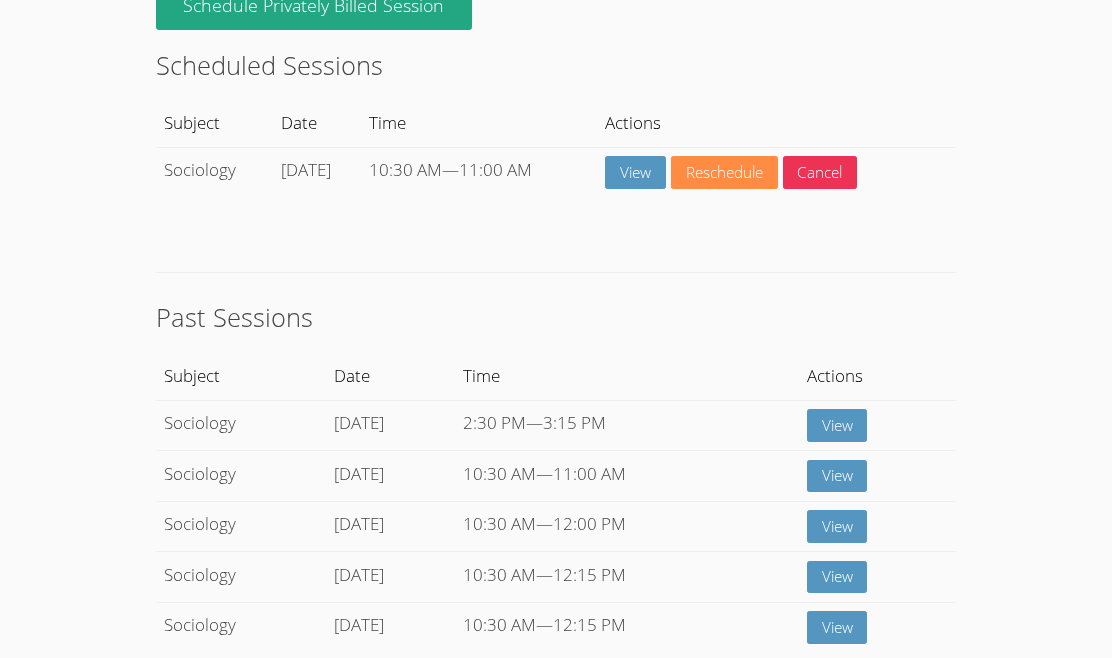 scroll, scrollTop: 1062, scrollLeft: 0, axis: vertical 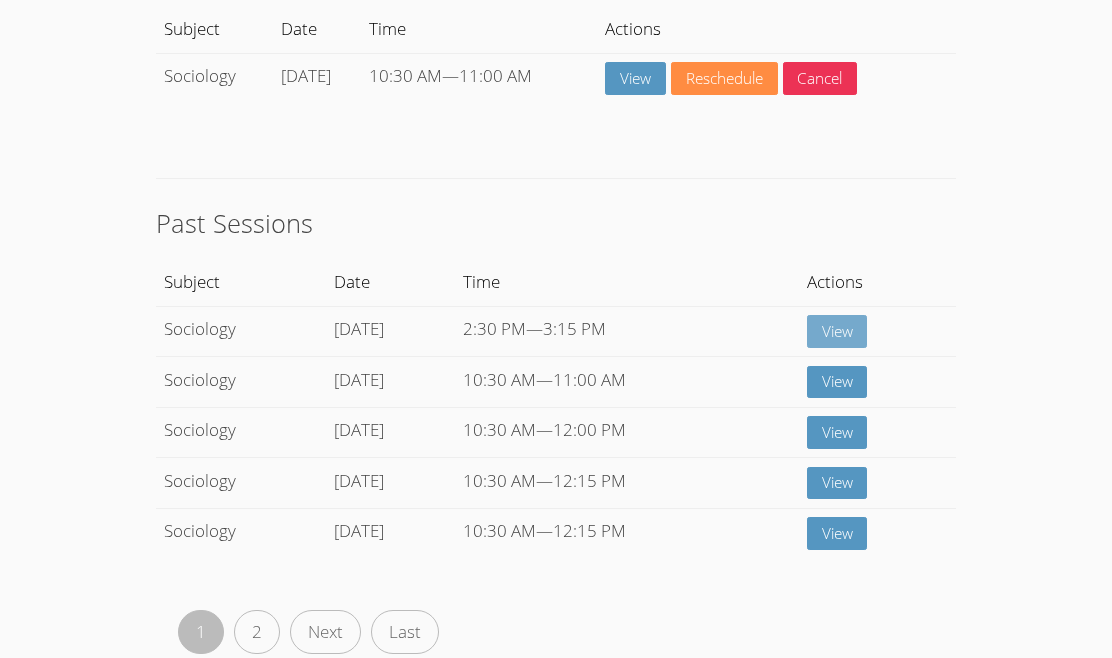 click on "View" at bounding box center [837, 331] 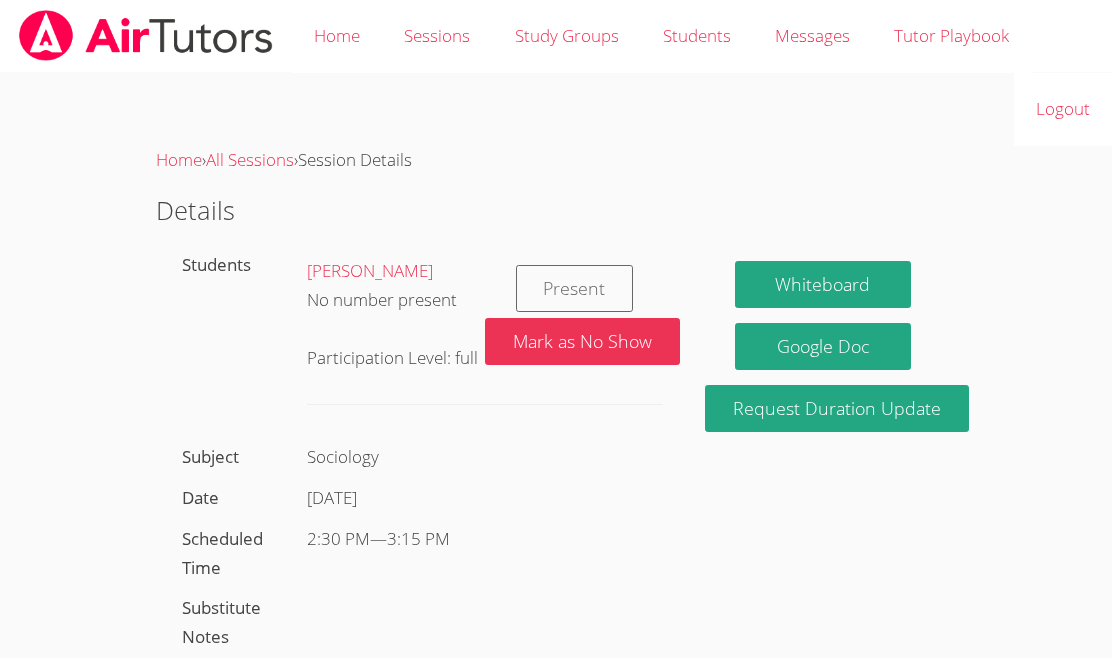 scroll, scrollTop: 56, scrollLeft: 0, axis: vertical 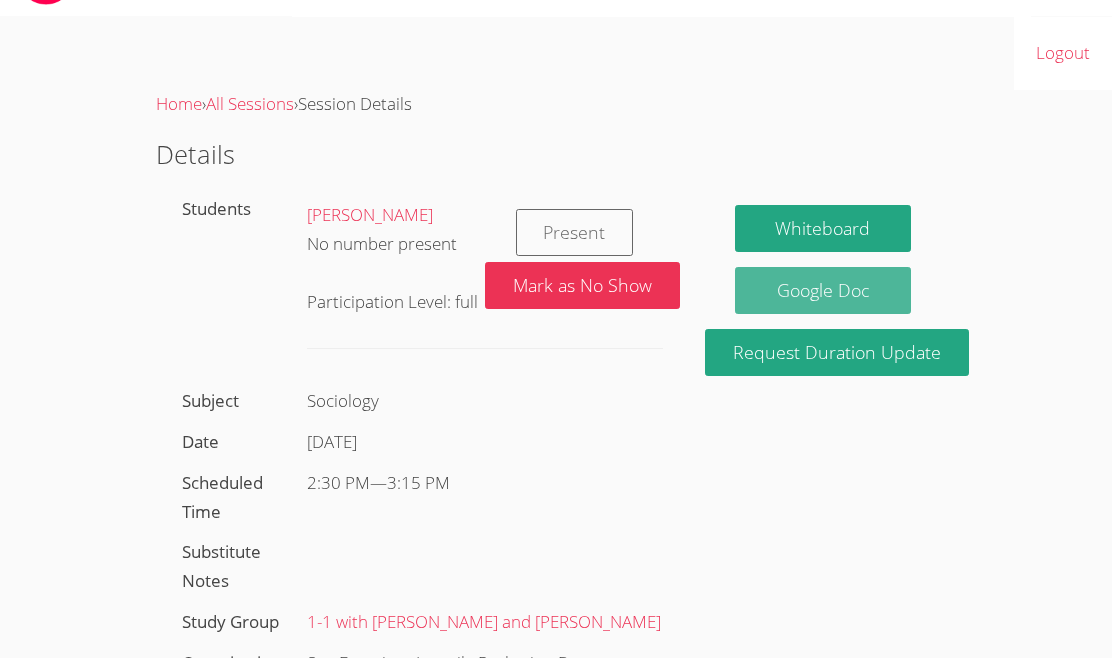 click on "Google Doc" at bounding box center (823, 290) 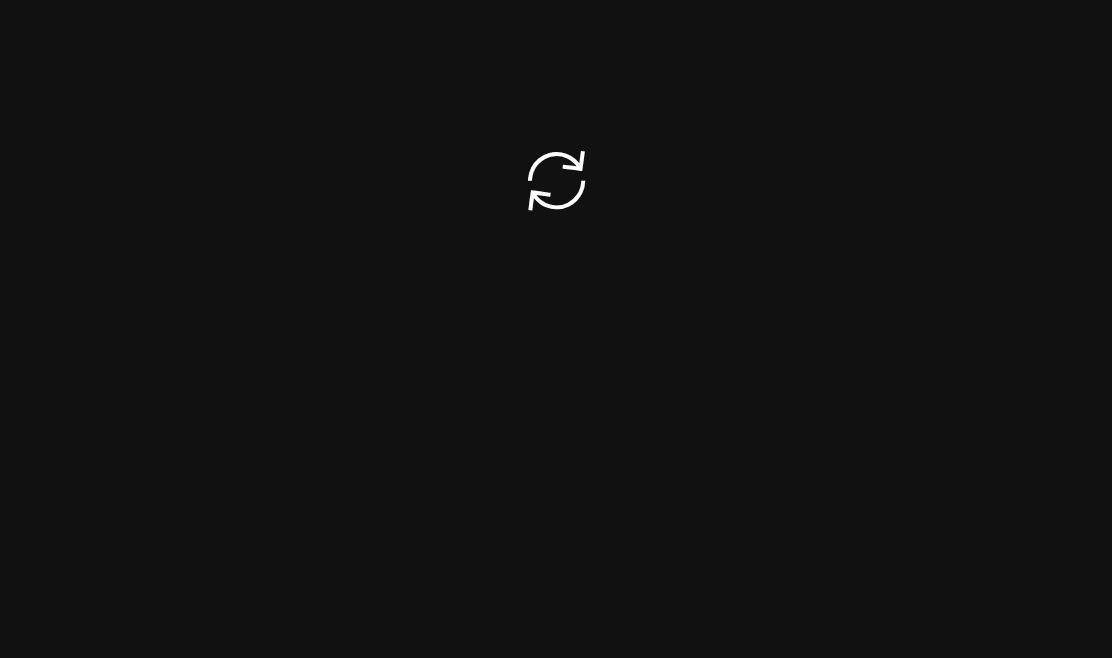 scroll, scrollTop: 0, scrollLeft: 0, axis: both 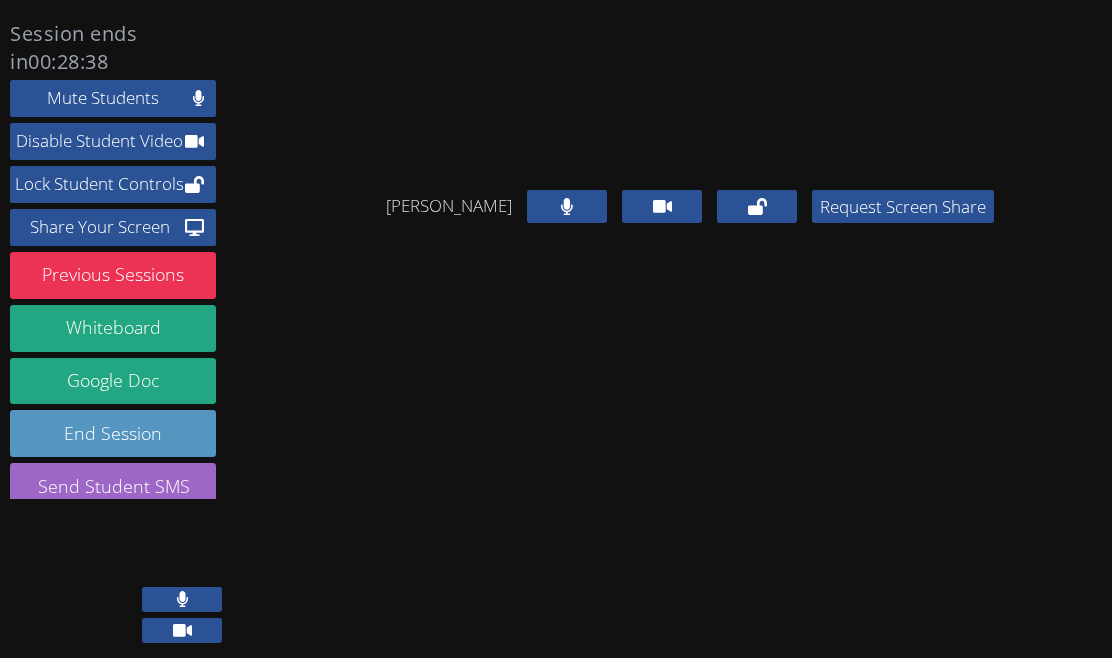 click at bounding box center (182, 599) 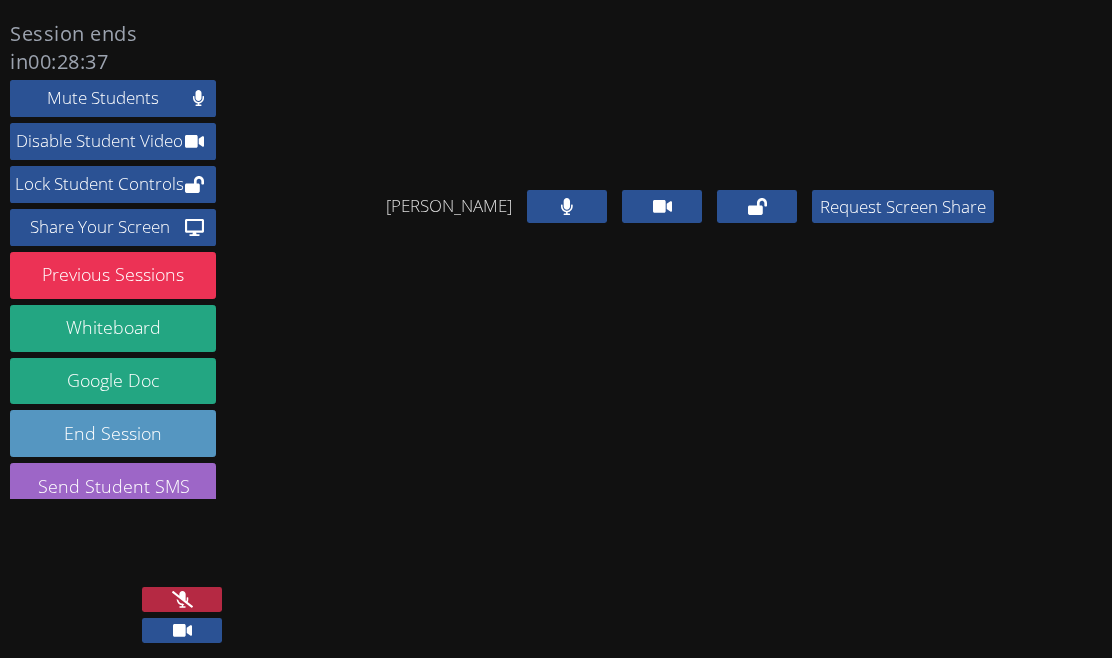 click at bounding box center (182, 599) 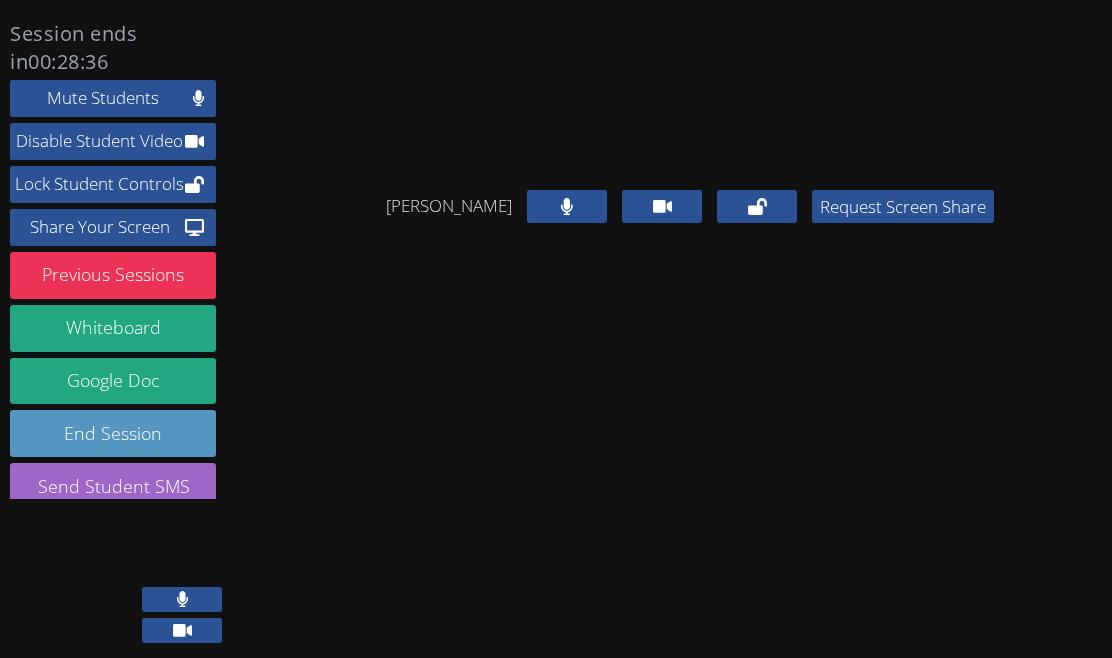 click at bounding box center [182, 599] 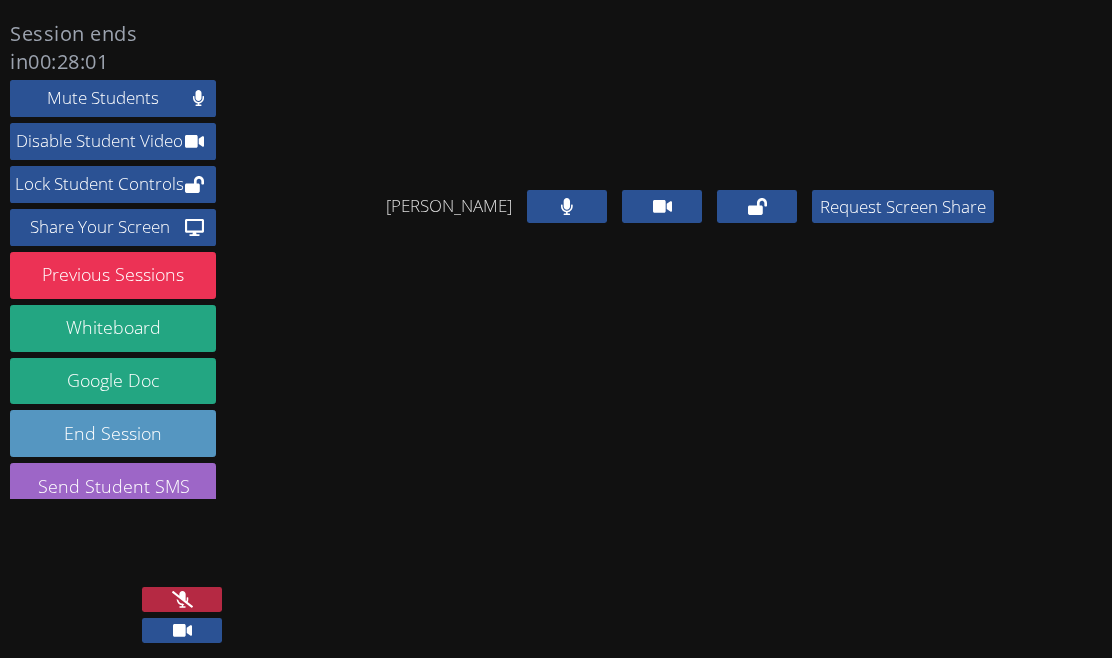 click at bounding box center [182, 599] 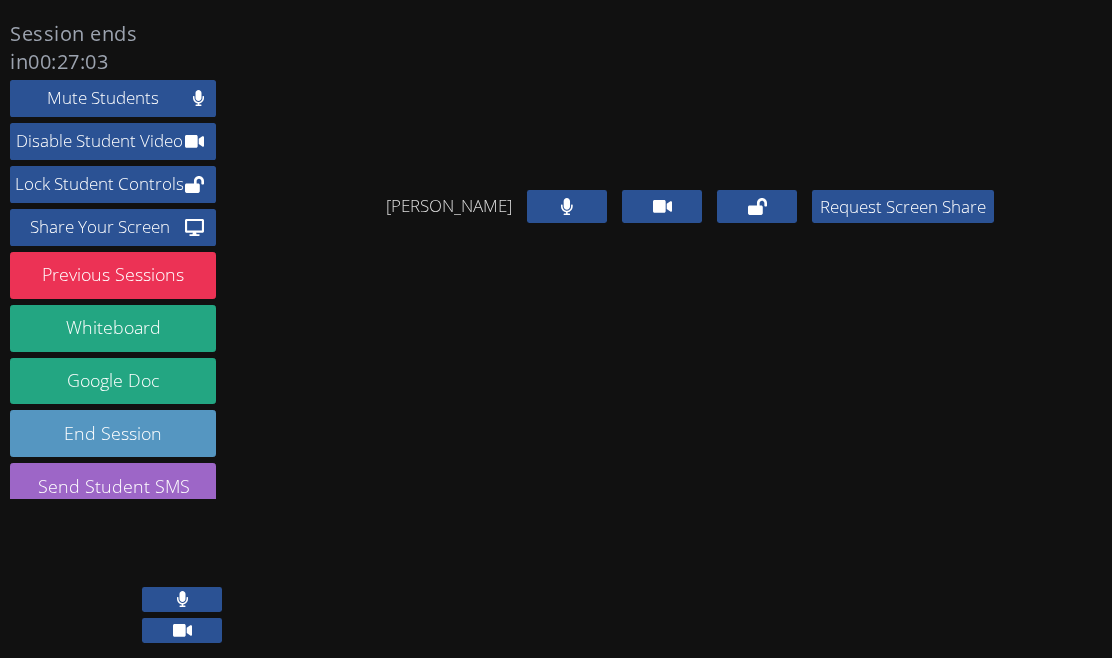 click 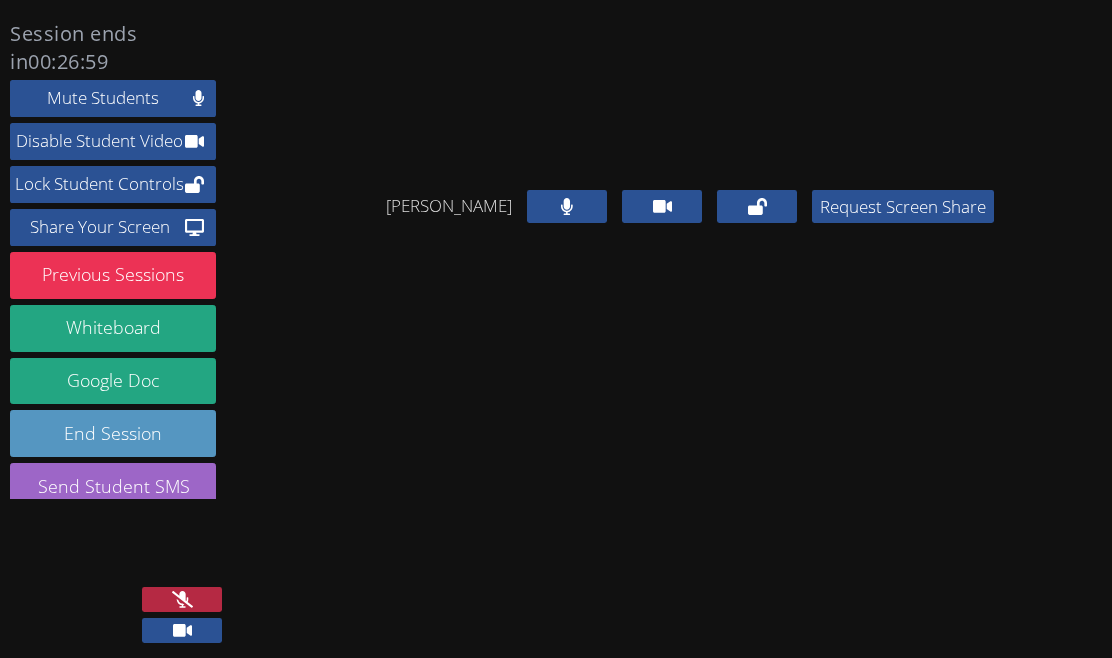 click at bounding box center (182, 599) 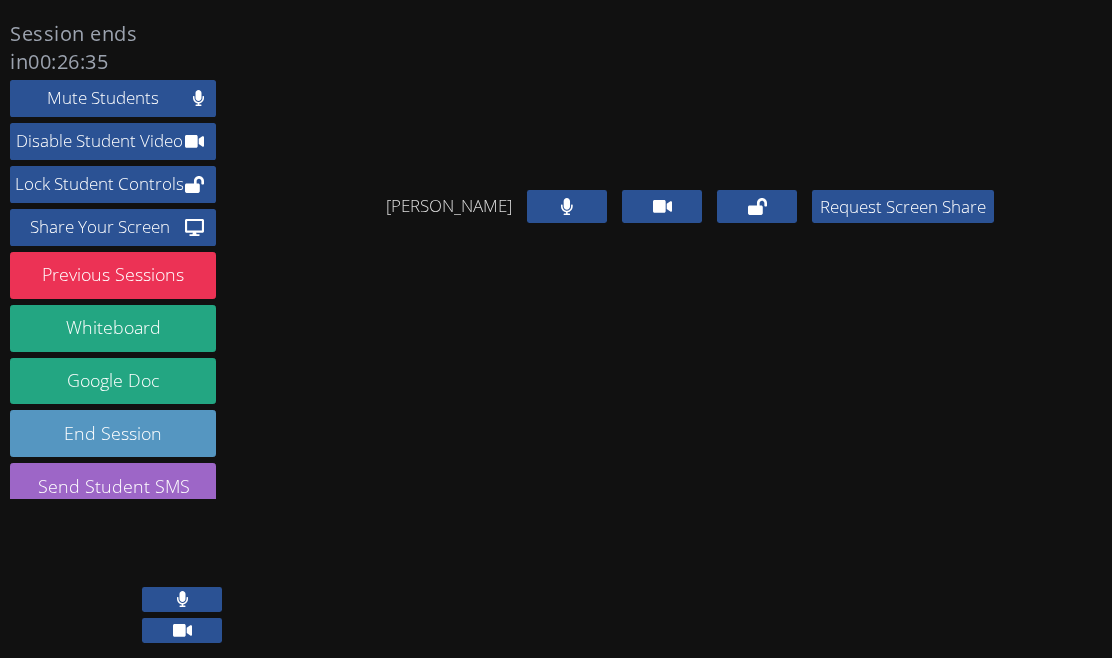 click at bounding box center (182, 617) 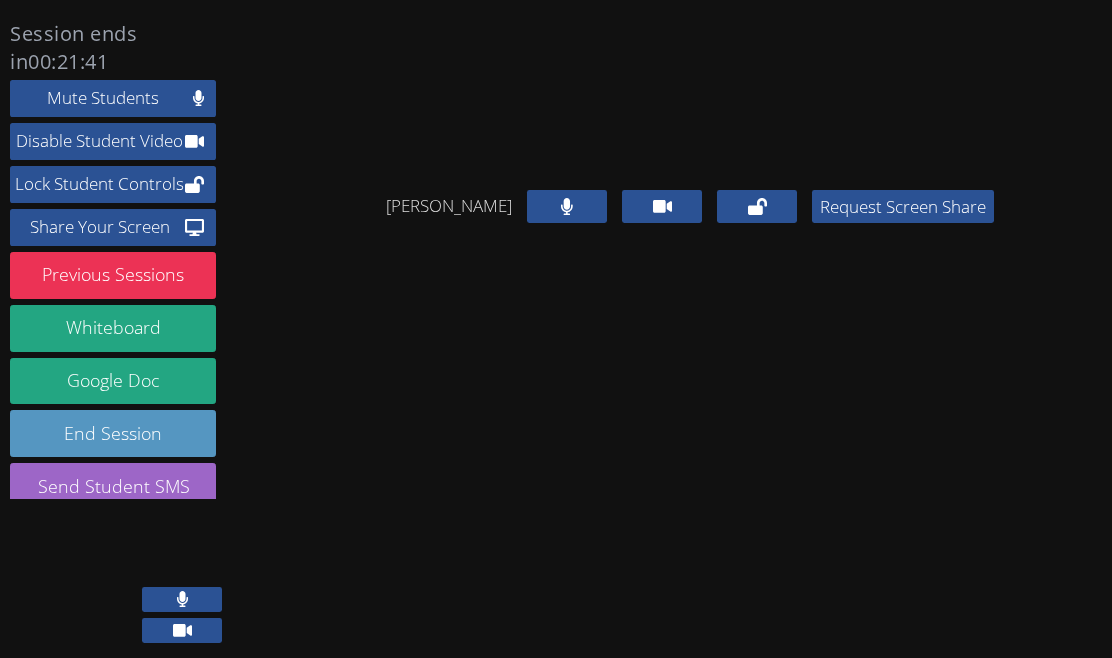 click at bounding box center [182, 599] 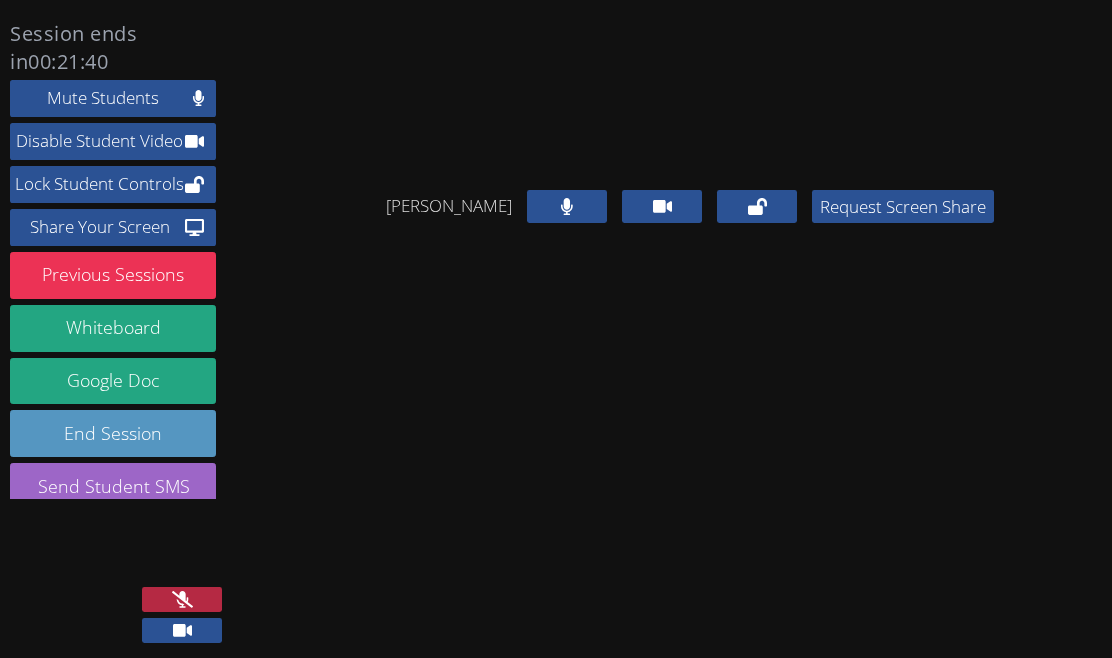 click on "Victor Espericuenta Request Screen Share" at bounding box center [690, 339] 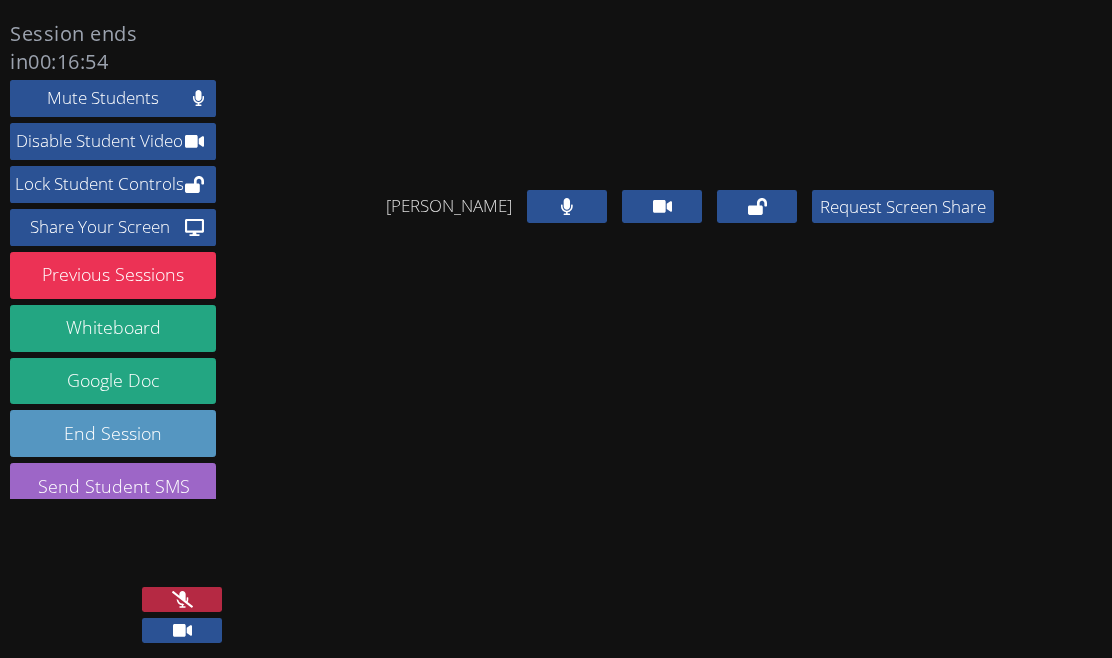 click at bounding box center (182, 599) 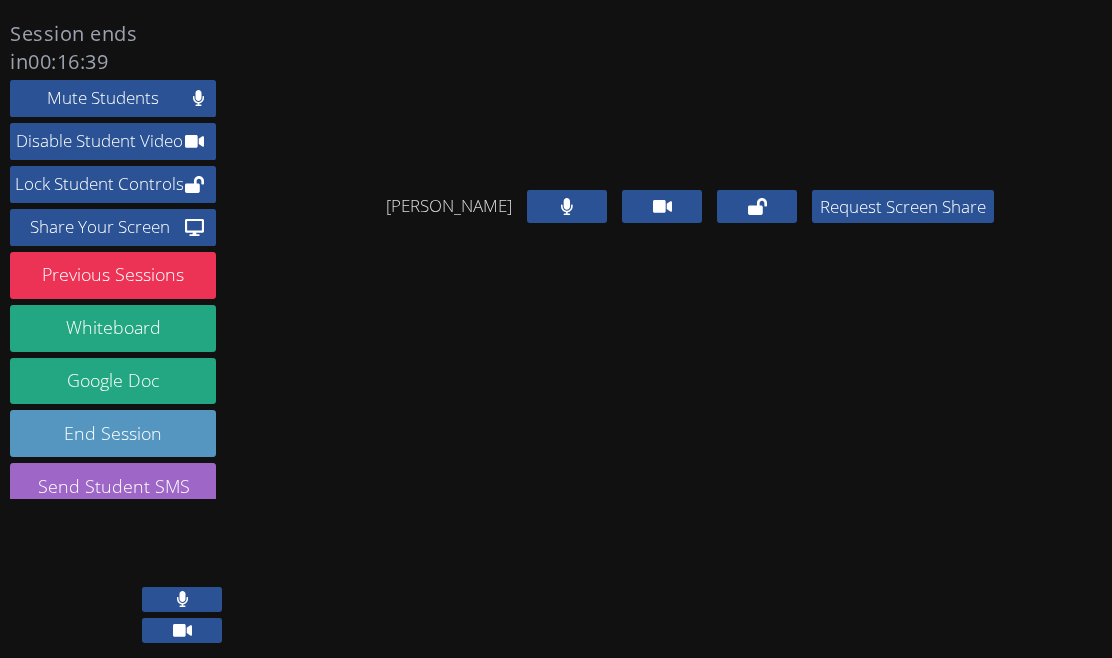 click 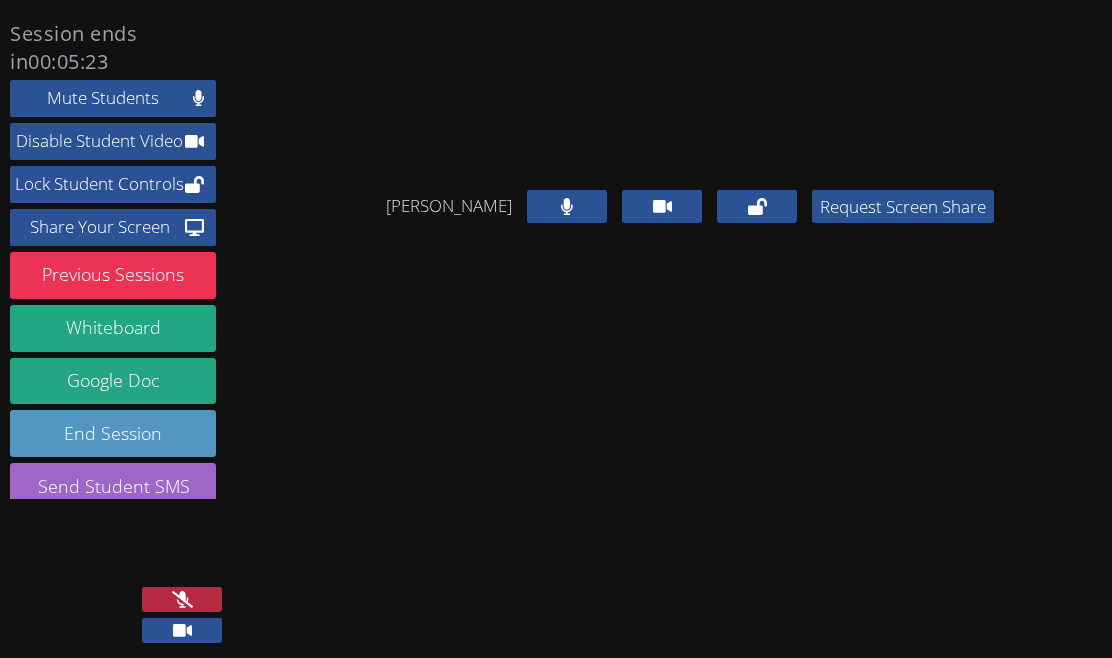 click at bounding box center [182, 599] 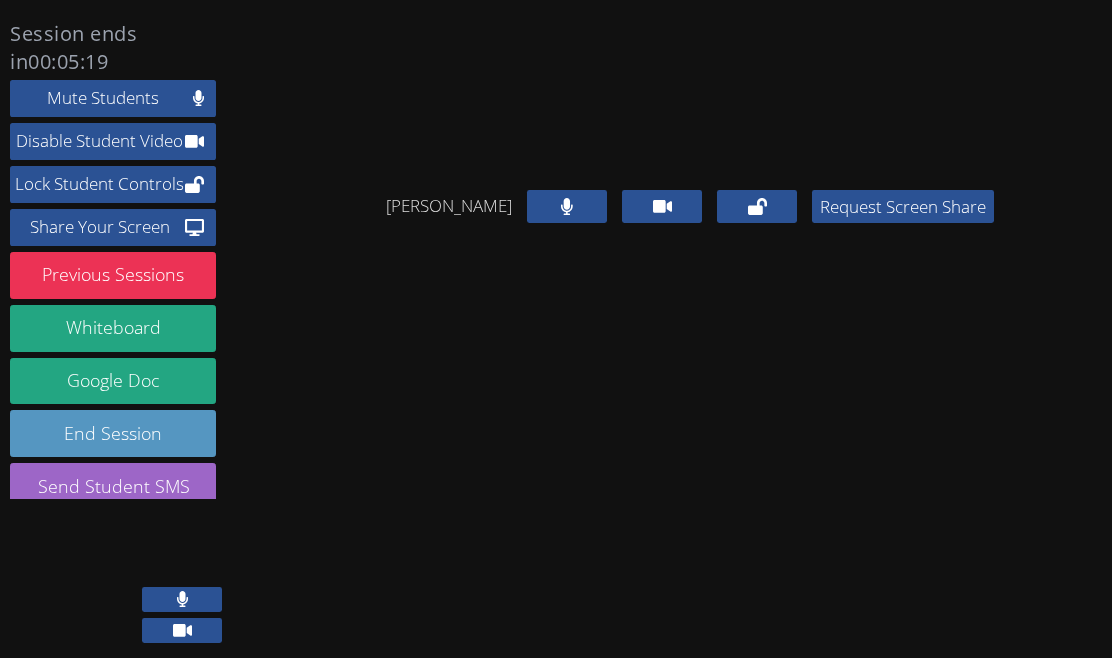 click 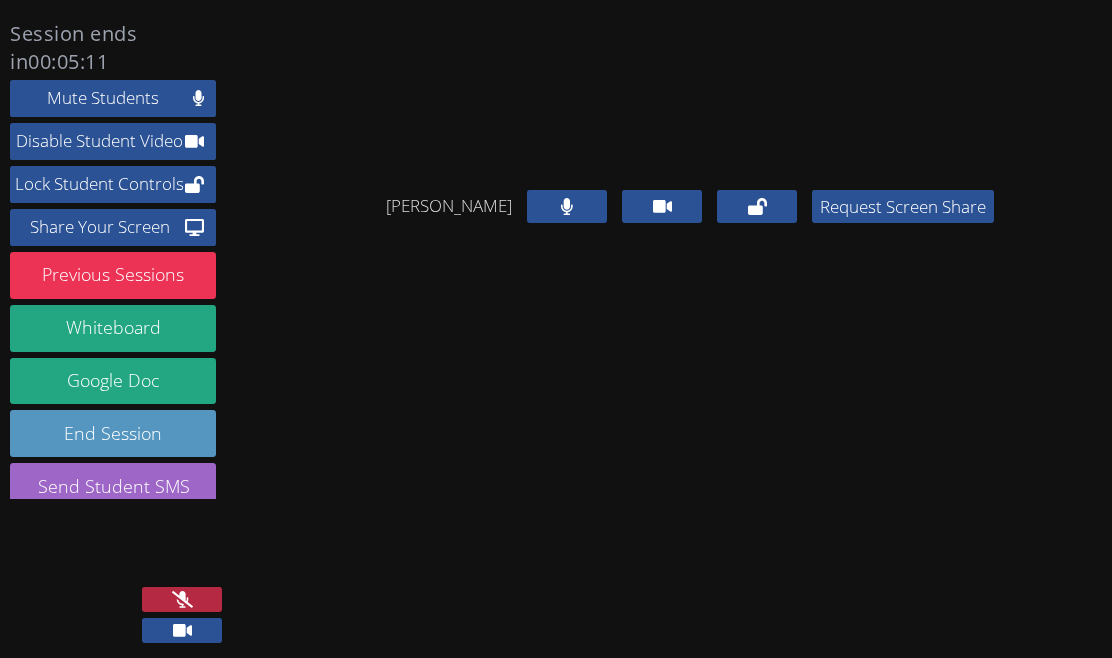 click 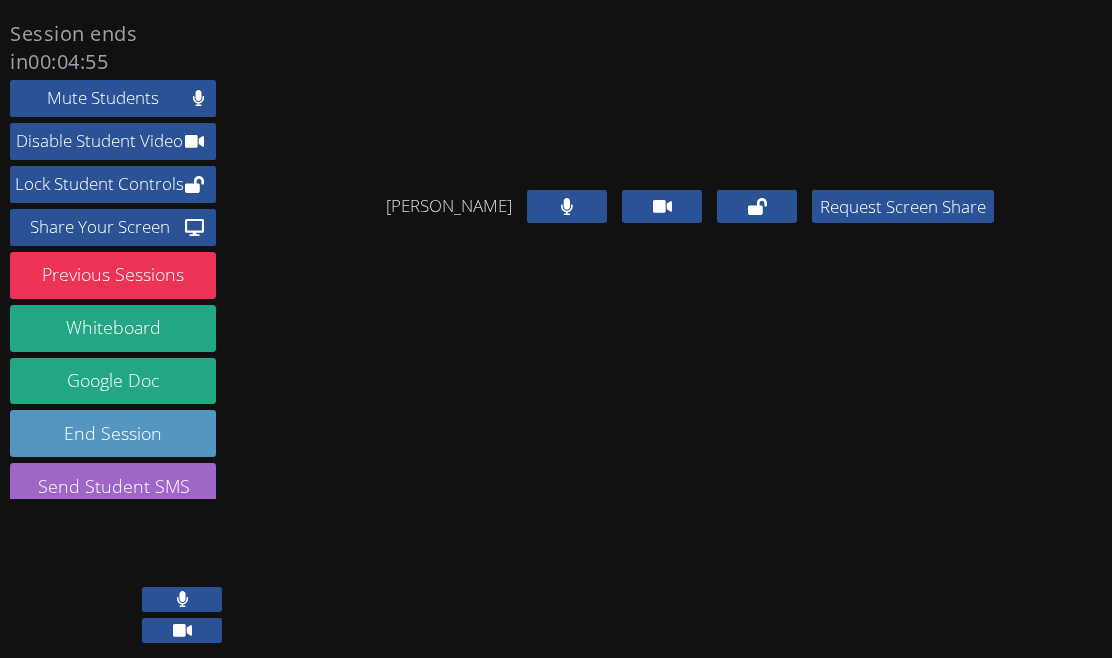 click at bounding box center [182, 599] 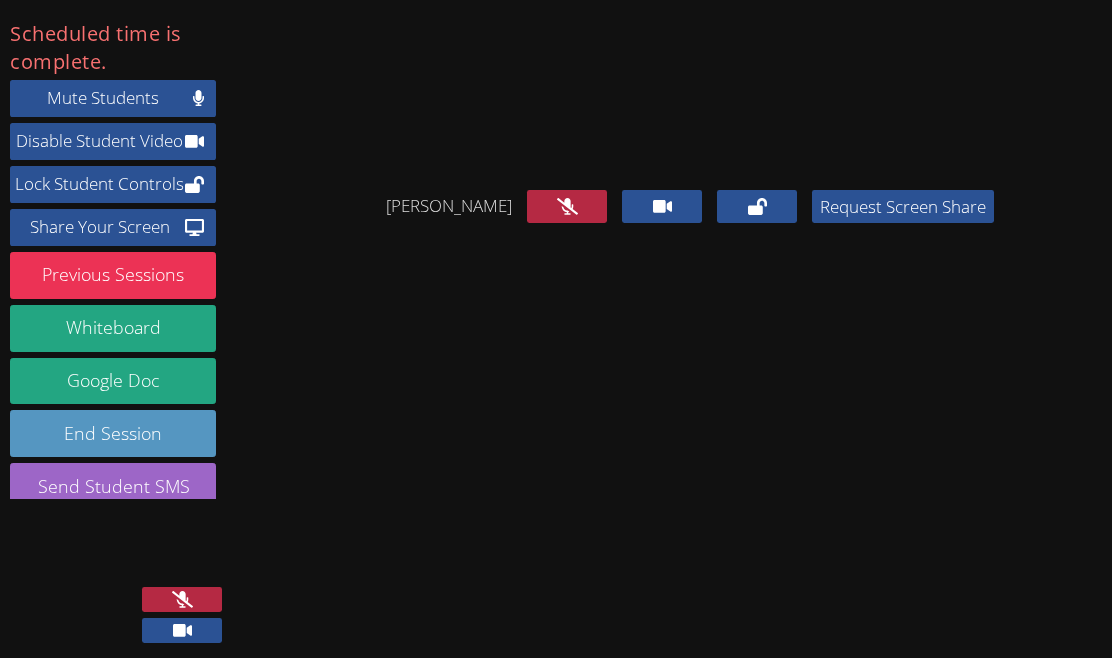 click at bounding box center [182, 599] 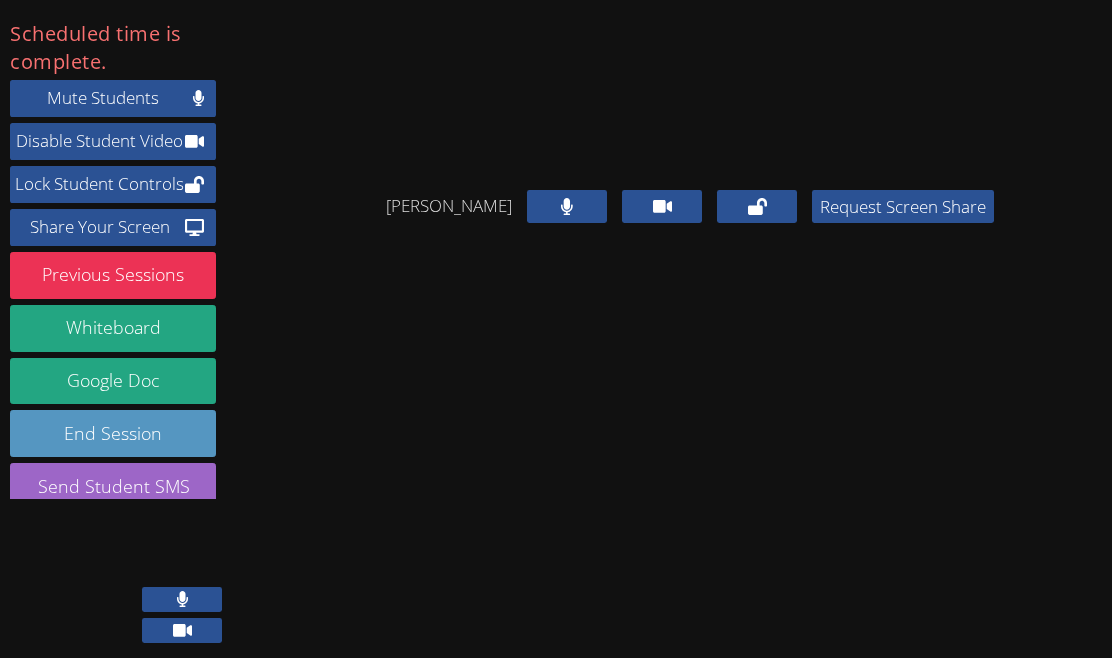 click at bounding box center (182, 599) 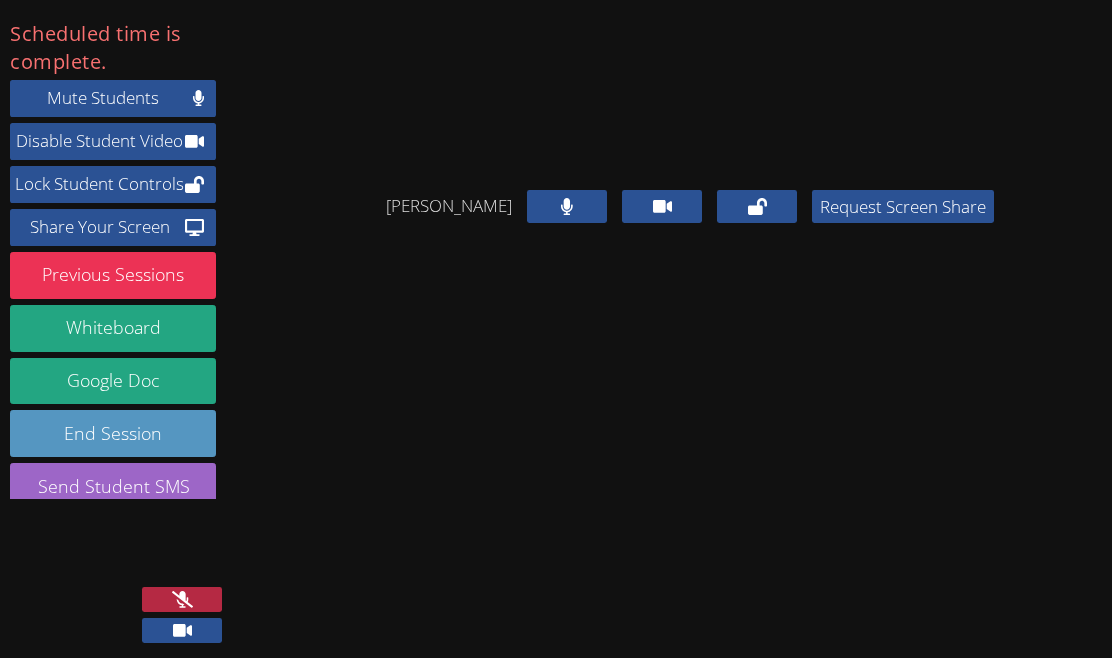click at bounding box center (182, 599) 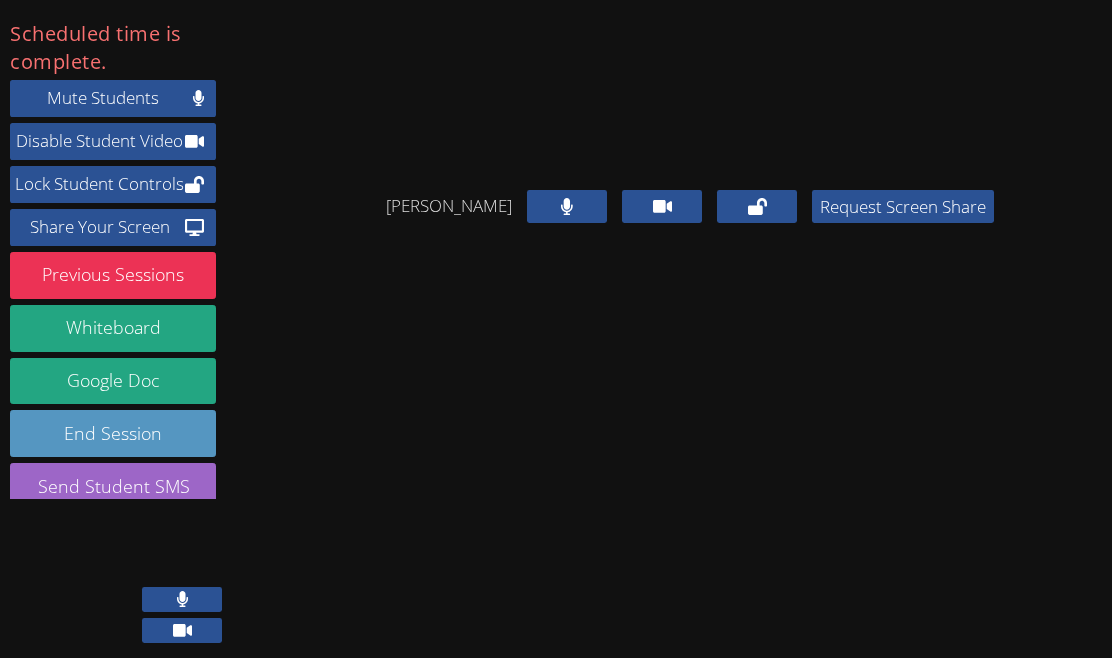 click at bounding box center [182, 599] 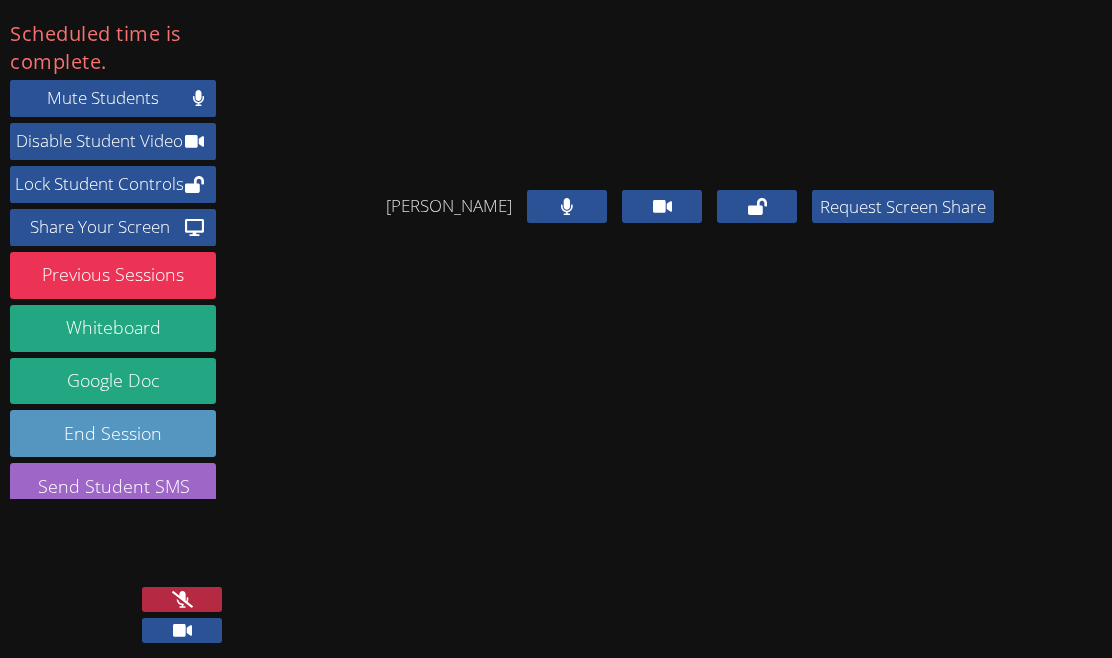 click at bounding box center [182, 599] 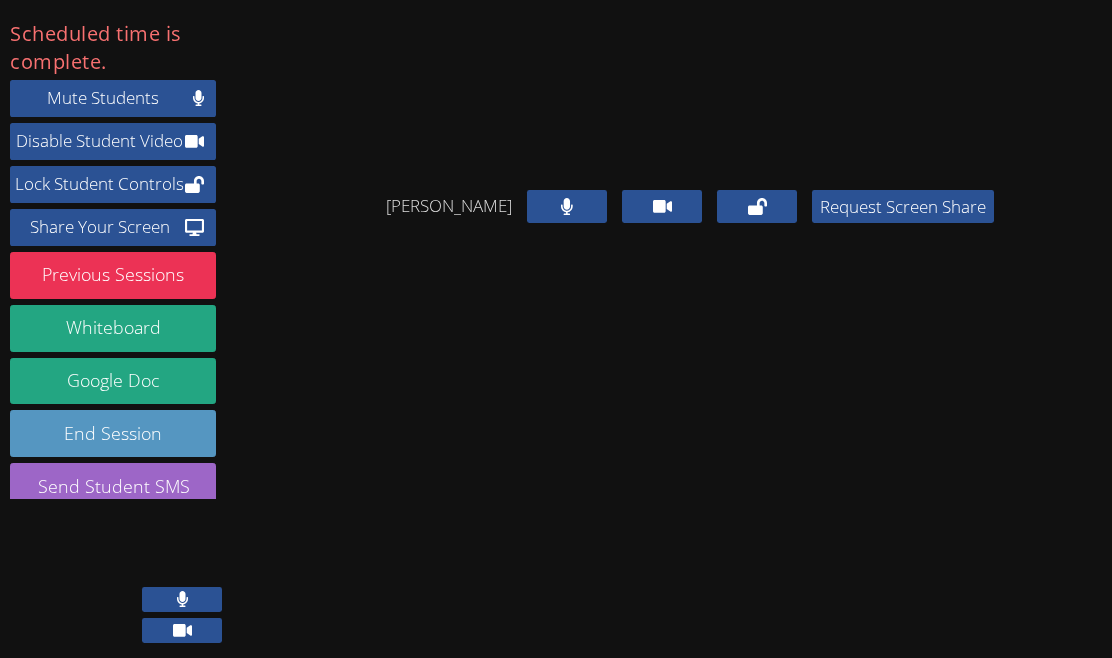 click at bounding box center (182, 599) 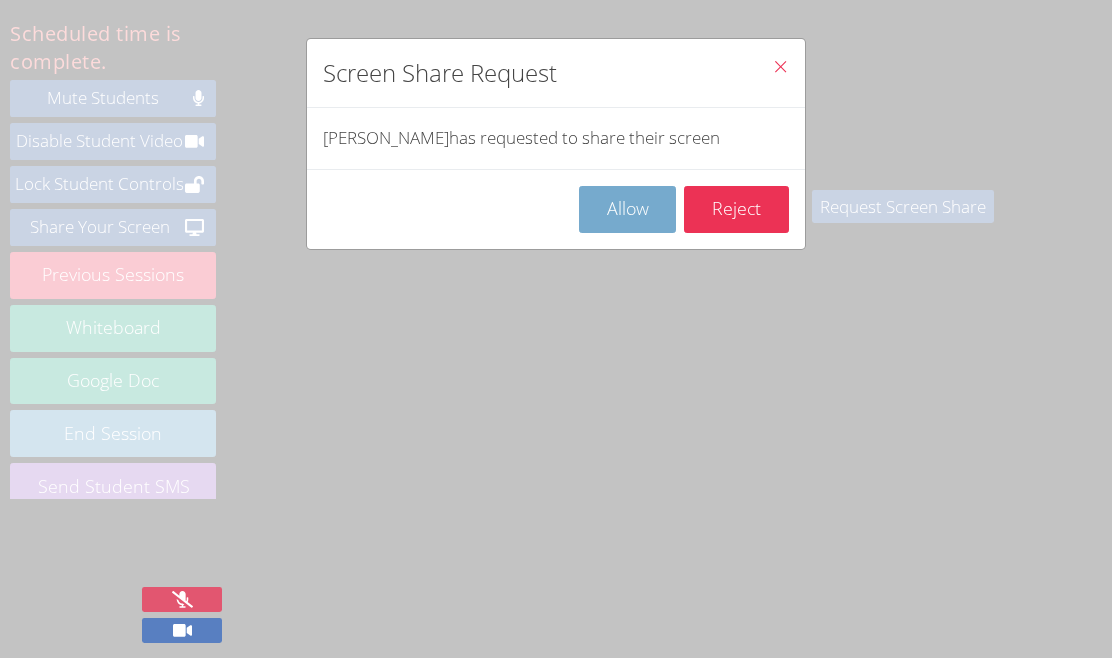 click on "Allow" at bounding box center (628, 209) 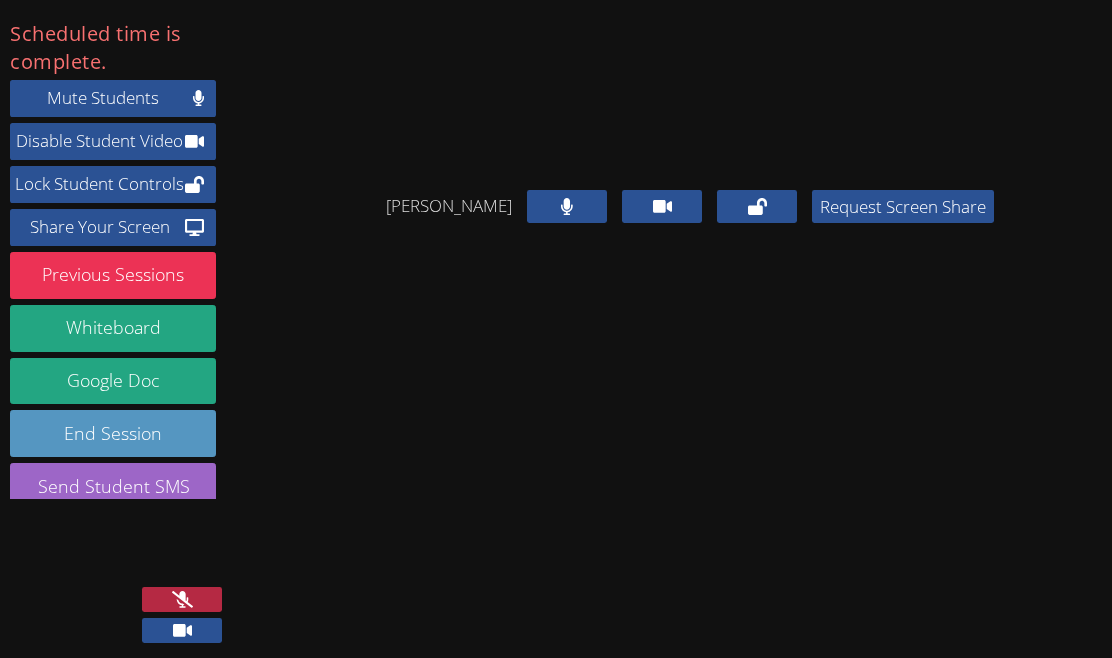 click 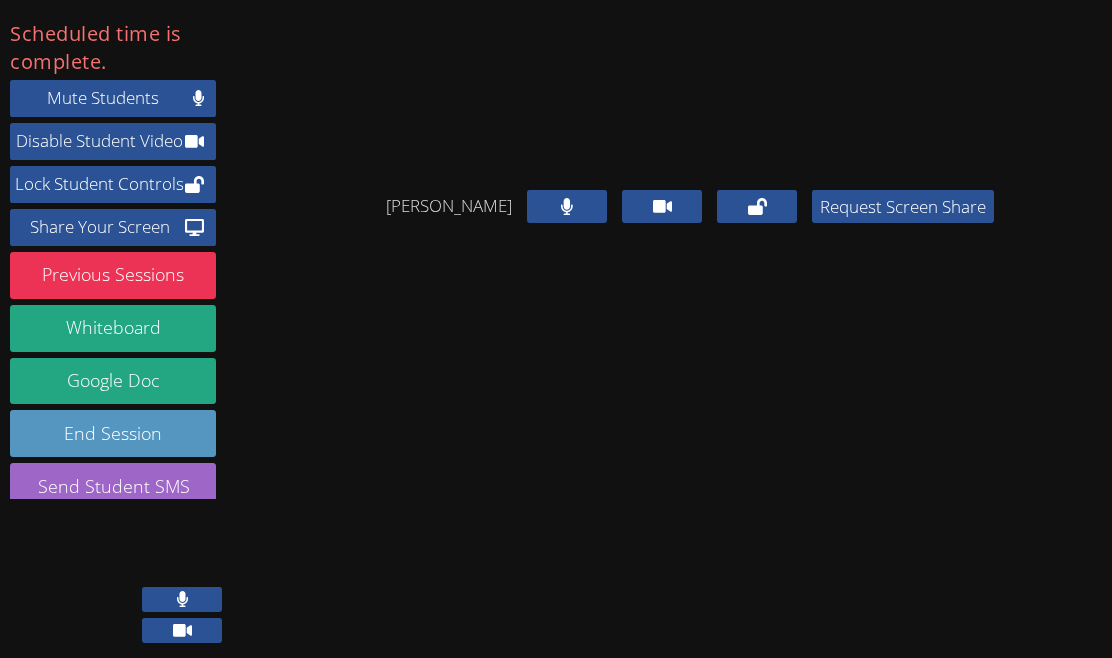 click 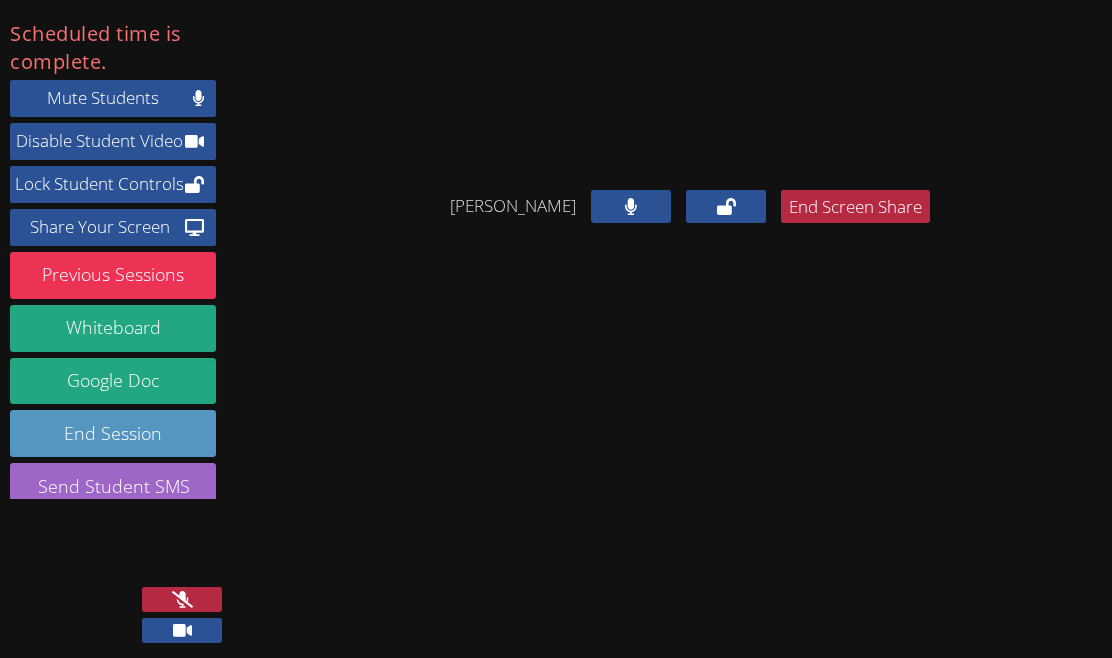 click 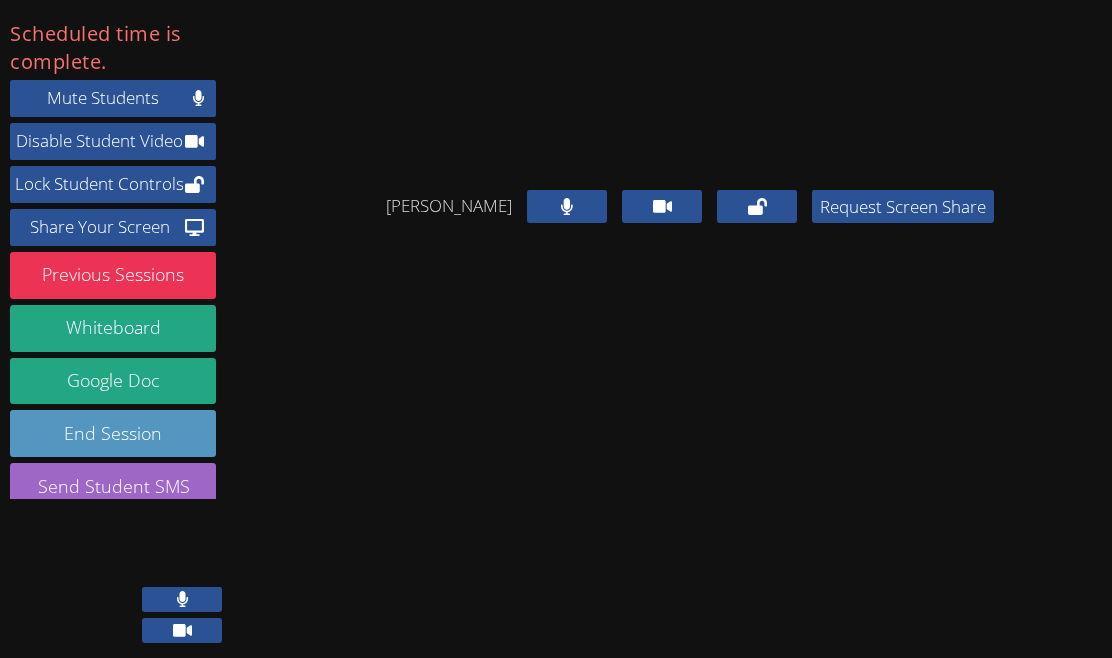 click at bounding box center [182, 599] 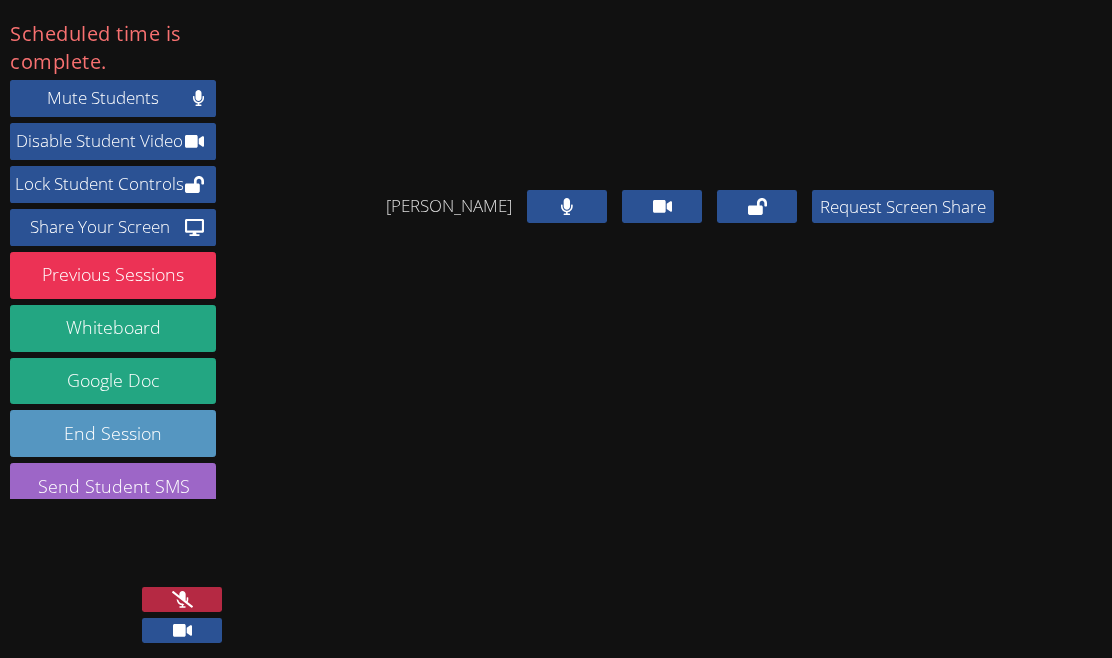 click at bounding box center [182, 599] 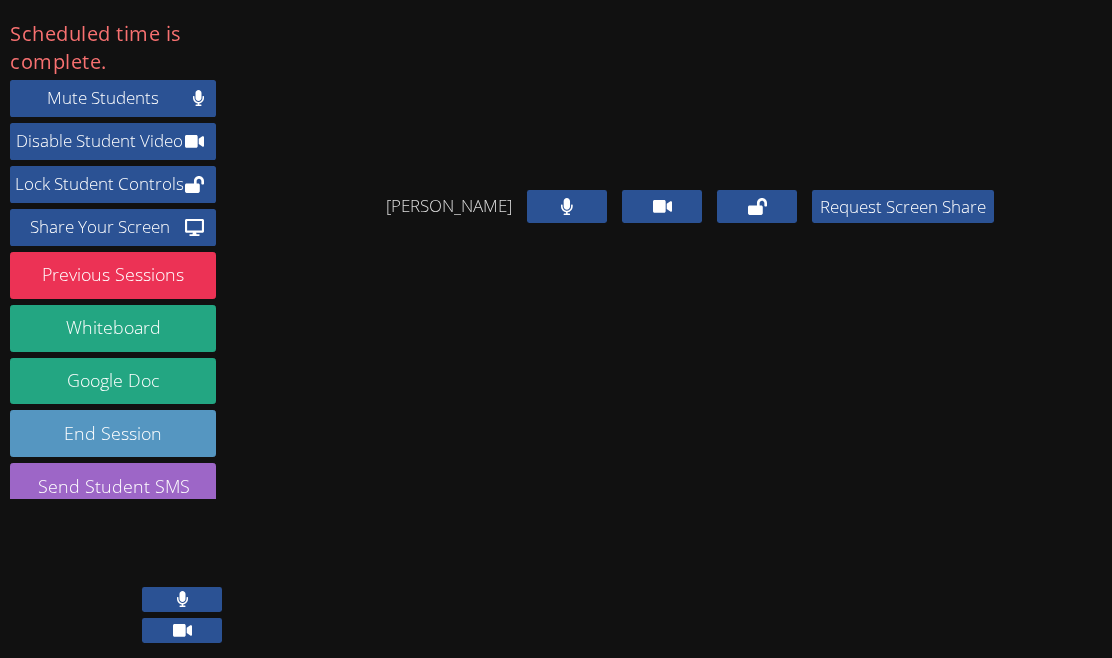 click at bounding box center [182, 599] 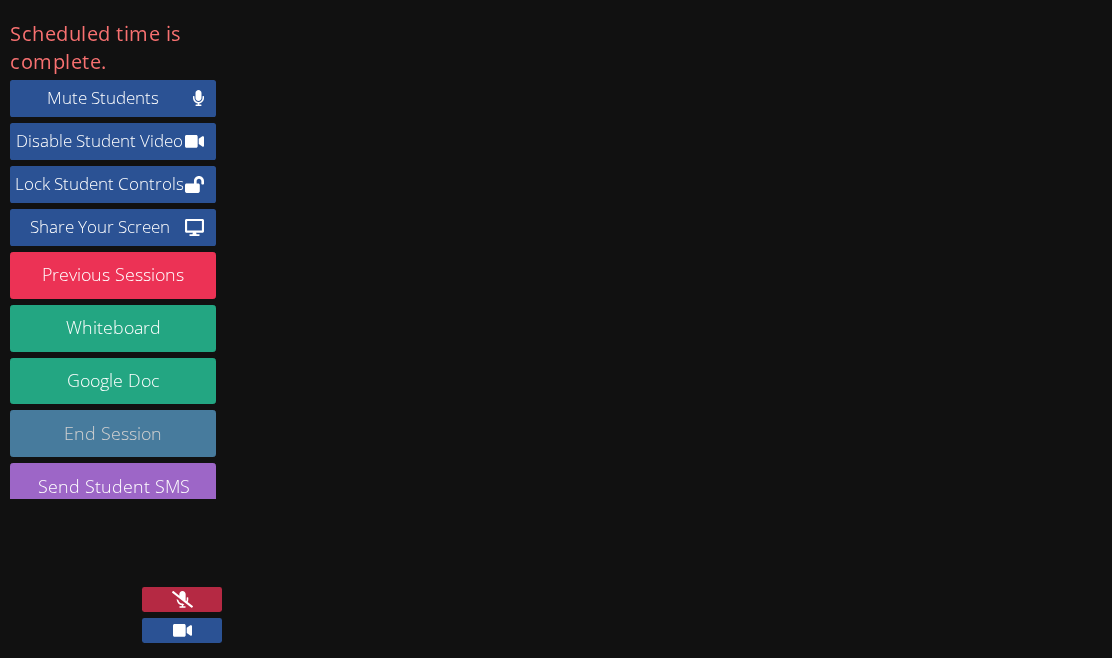 click on "End Session" at bounding box center [113, 433] 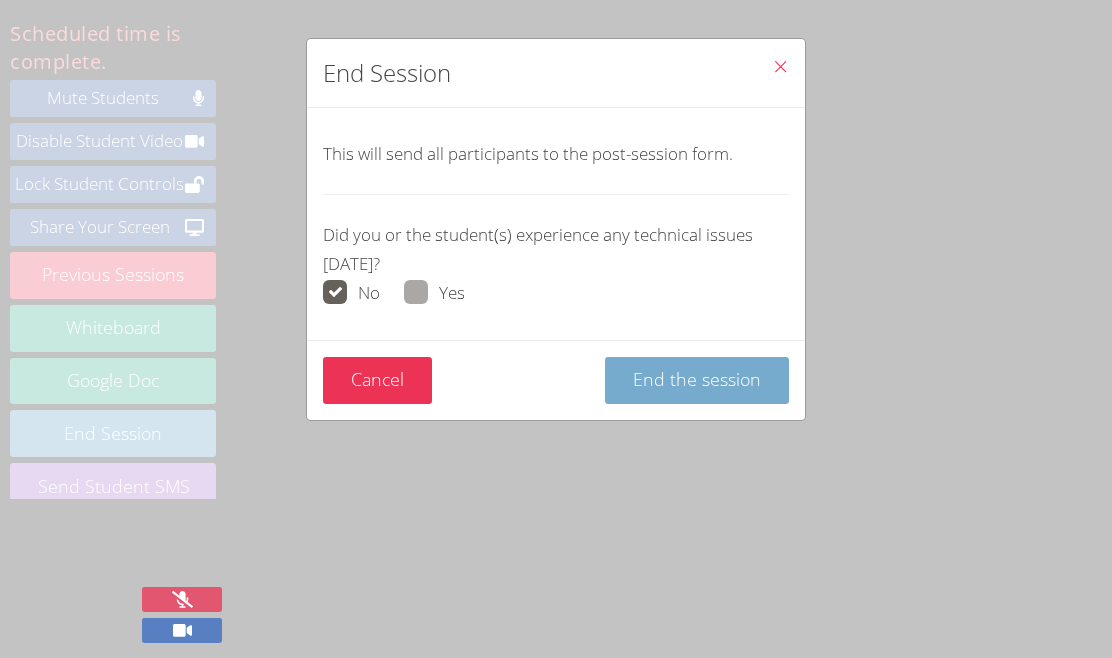 click on "End the session" at bounding box center (697, 379) 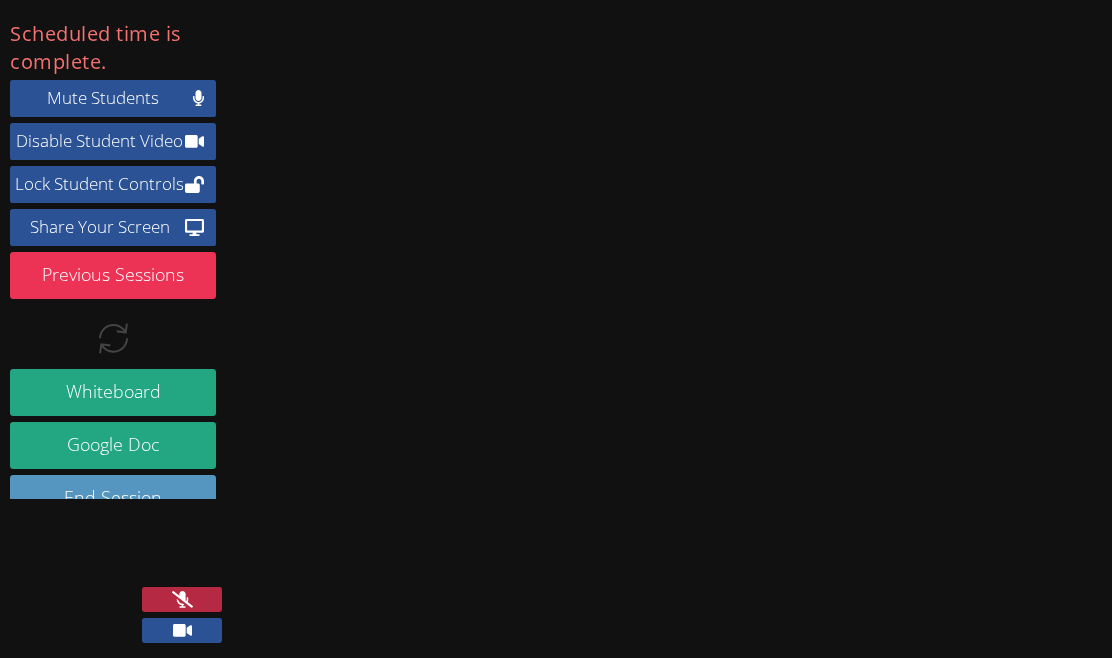 scroll, scrollTop: 18, scrollLeft: 0, axis: vertical 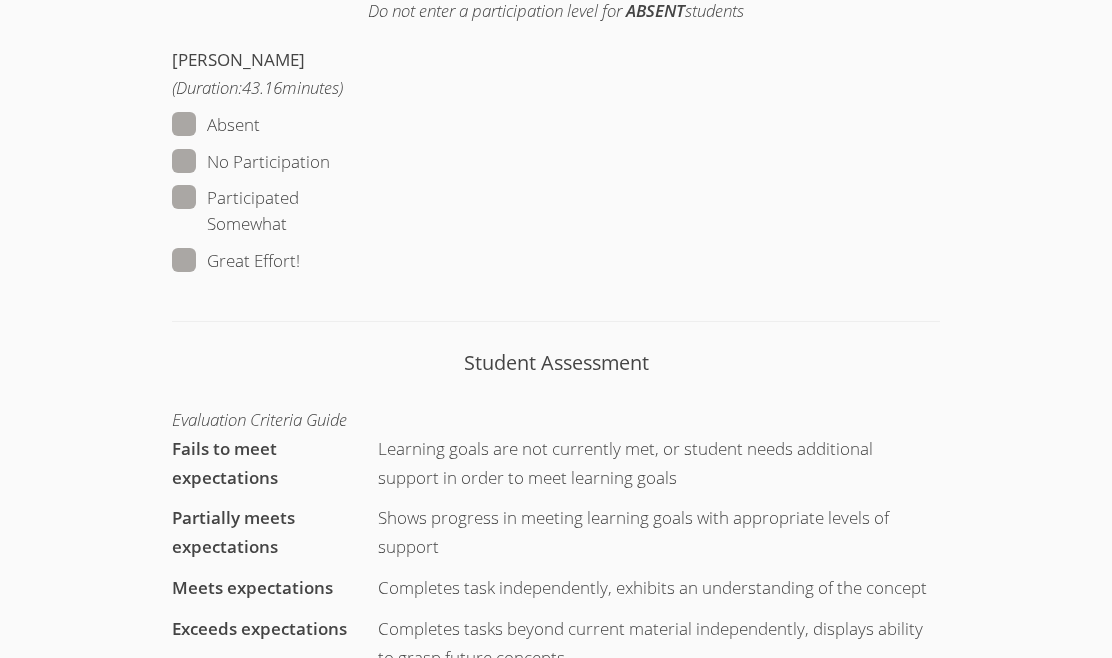 click at bounding box center [300, 260] 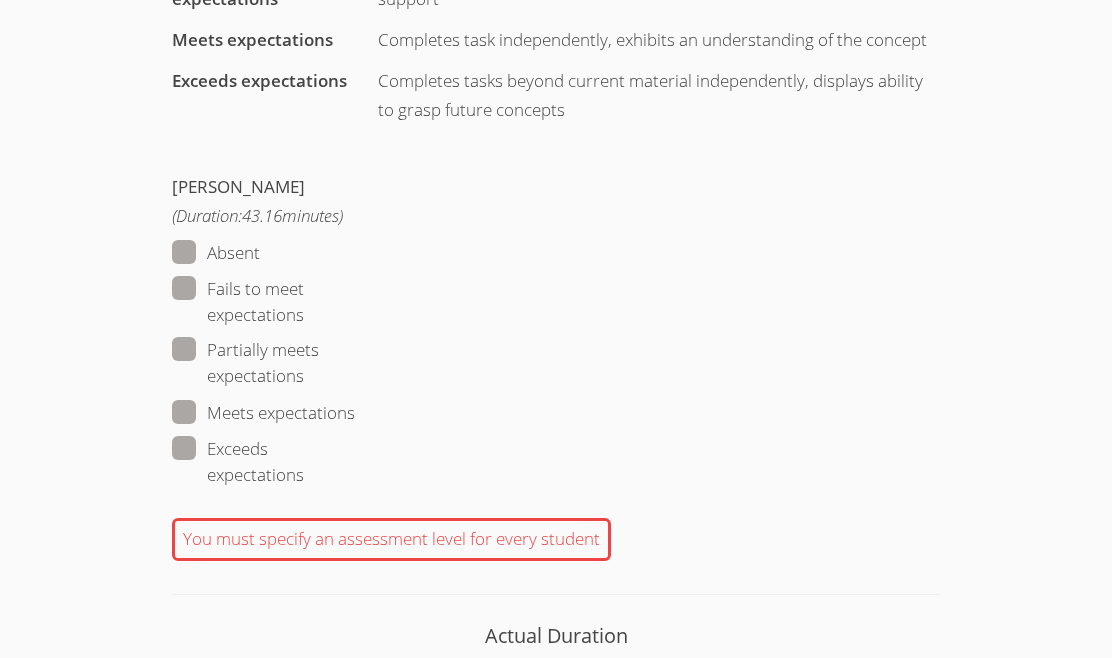 scroll, scrollTop: 1372, scrollLeft: 0, axis: vertical 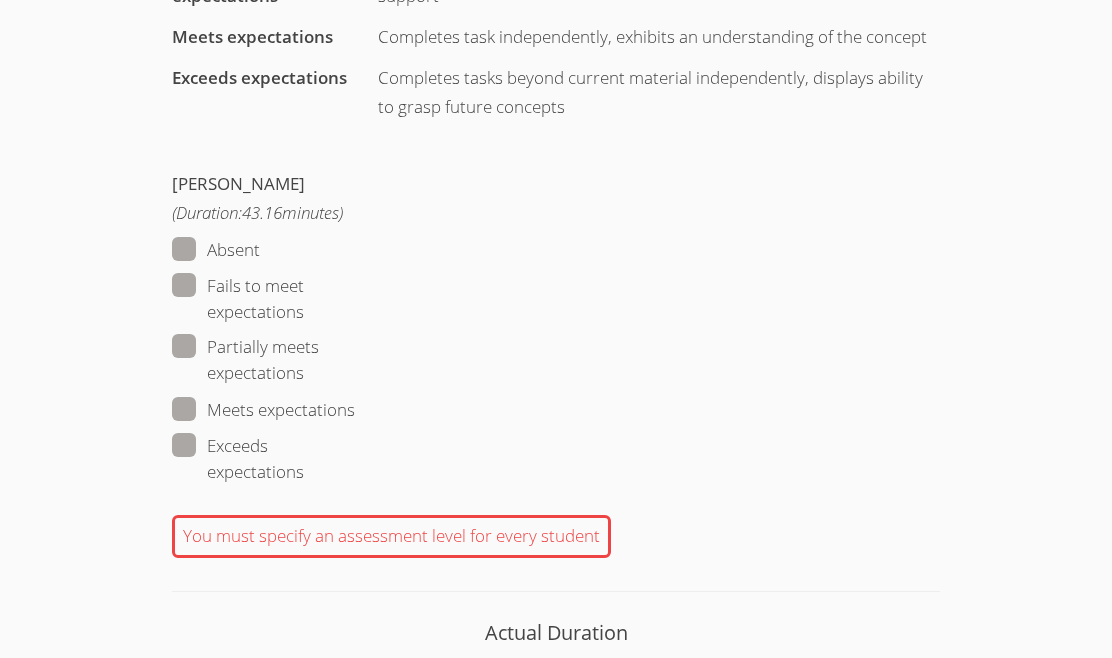 click at bounding box center (304, 471) 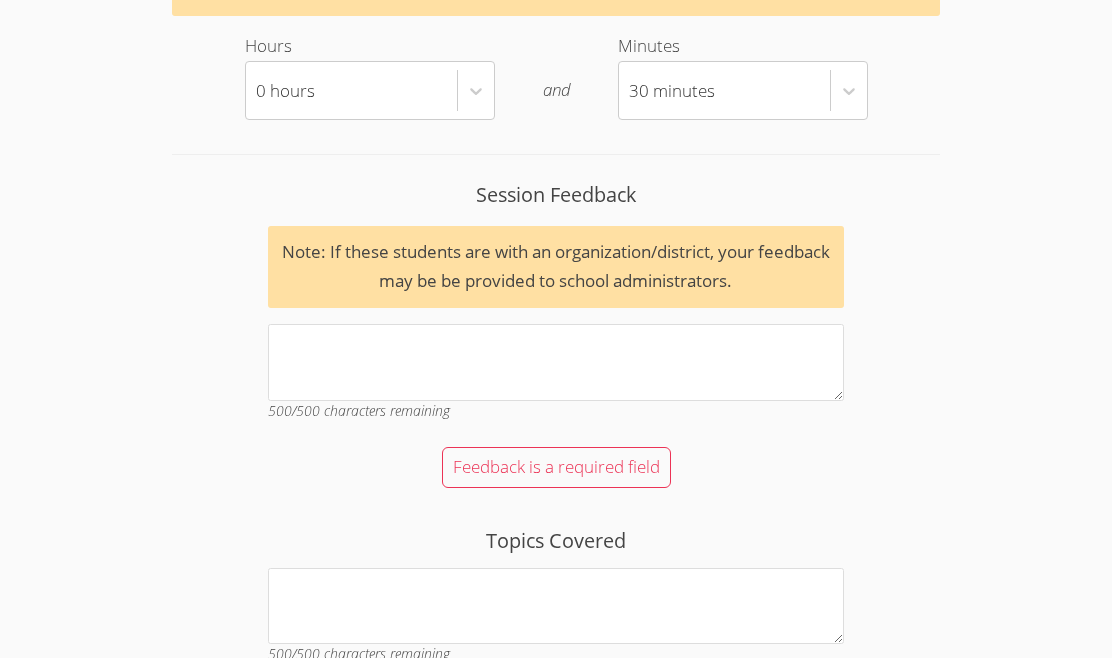 scroll, scrollTop: 2095, scrollLeft: 0, axis: vertical 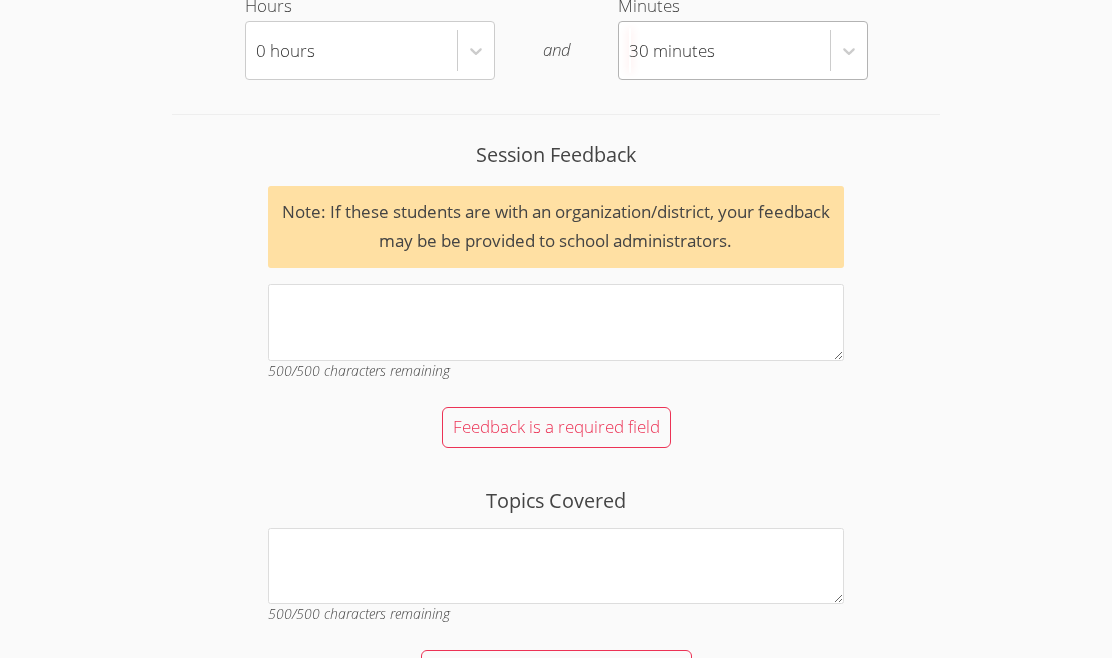 click on "30 minutes" at bounding box center [724, 51] 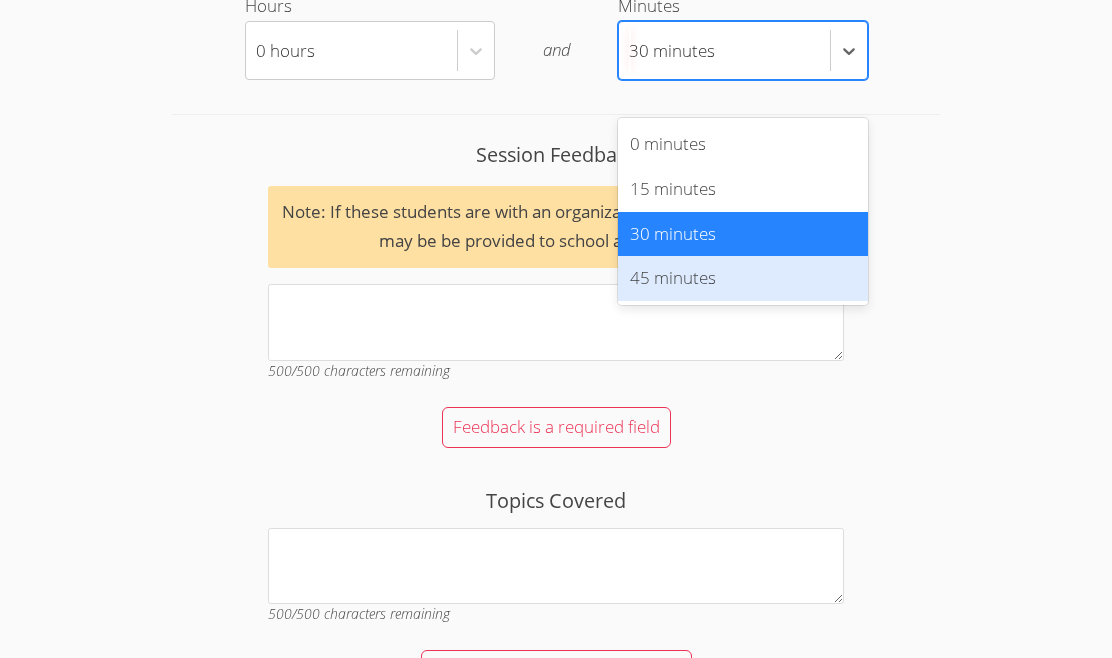 click on "45 minutes" at bounding box center (743, 278) 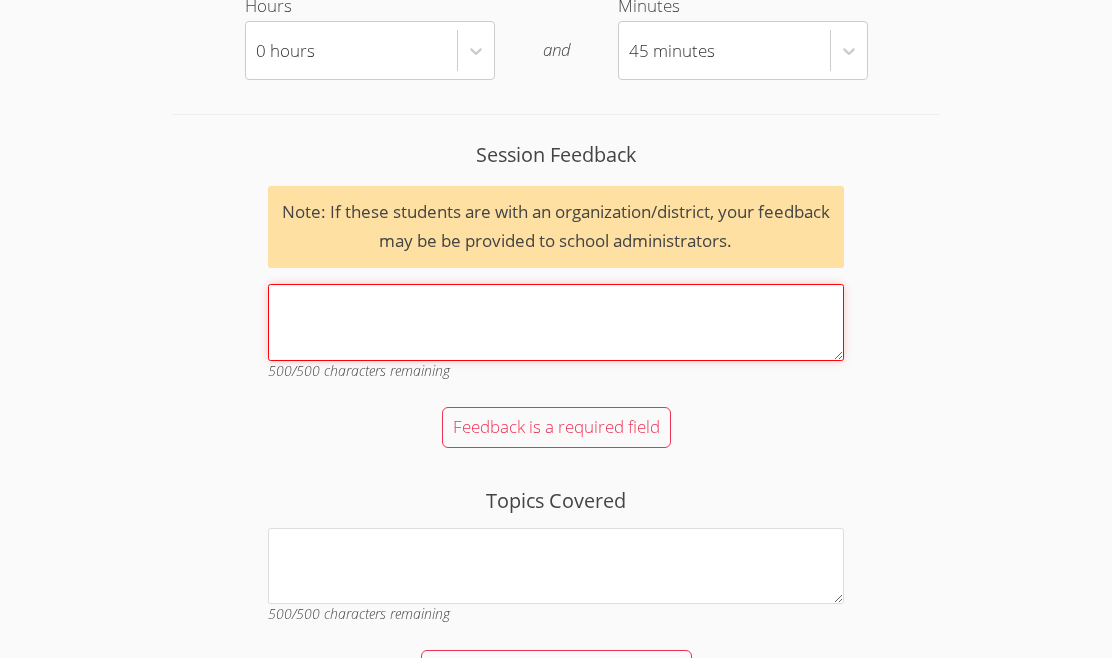 click on "Session Feedback Note: If these students are with an organization/district, your feedback may be be provided to school administrators. 500 /500 characters remaining" at bounding box center [556, 322] 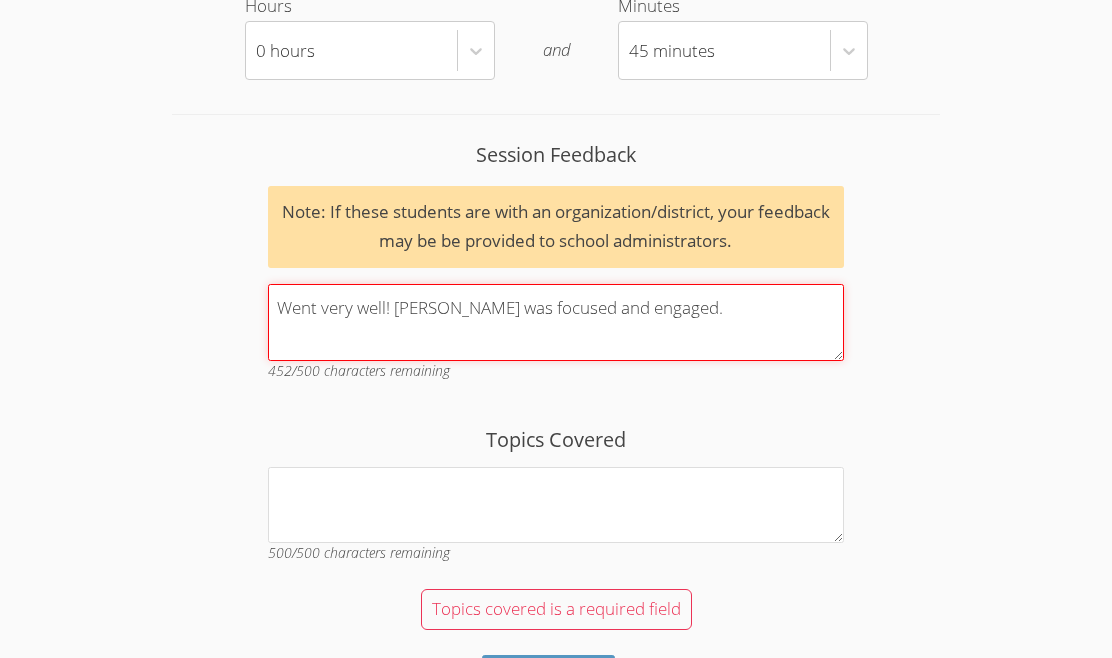 scroll, scrollTop: 2198, scrollLeft: 0, axis: vertical 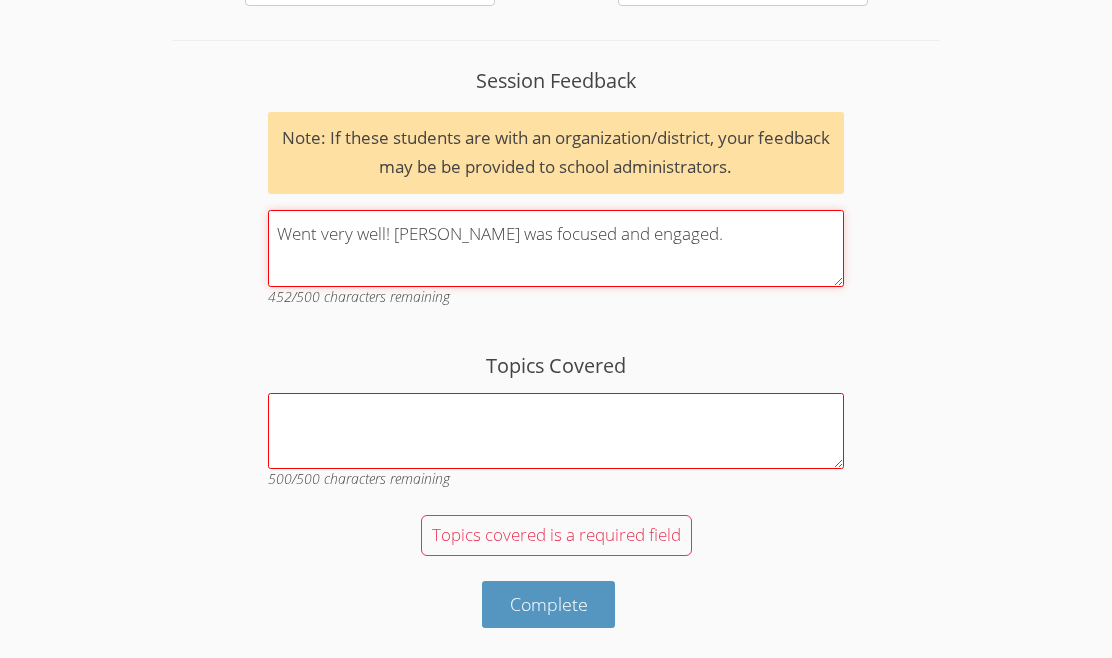 type on "Went very well! Victor was focused and engaged." 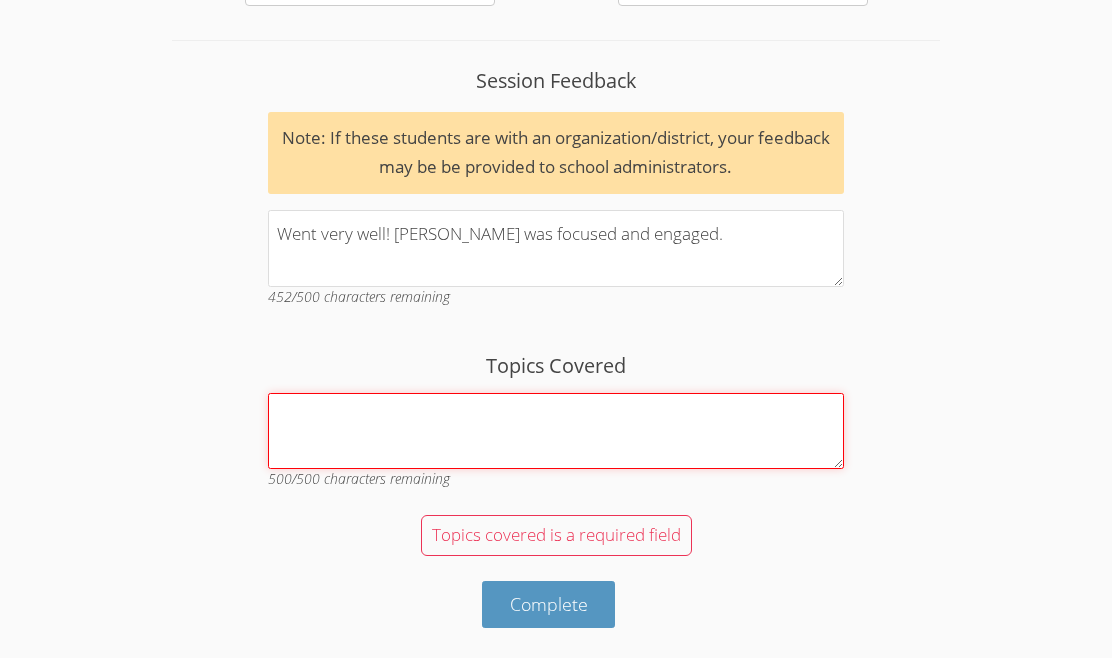 click on "Topics Covered" at bounding box center [556, 431] 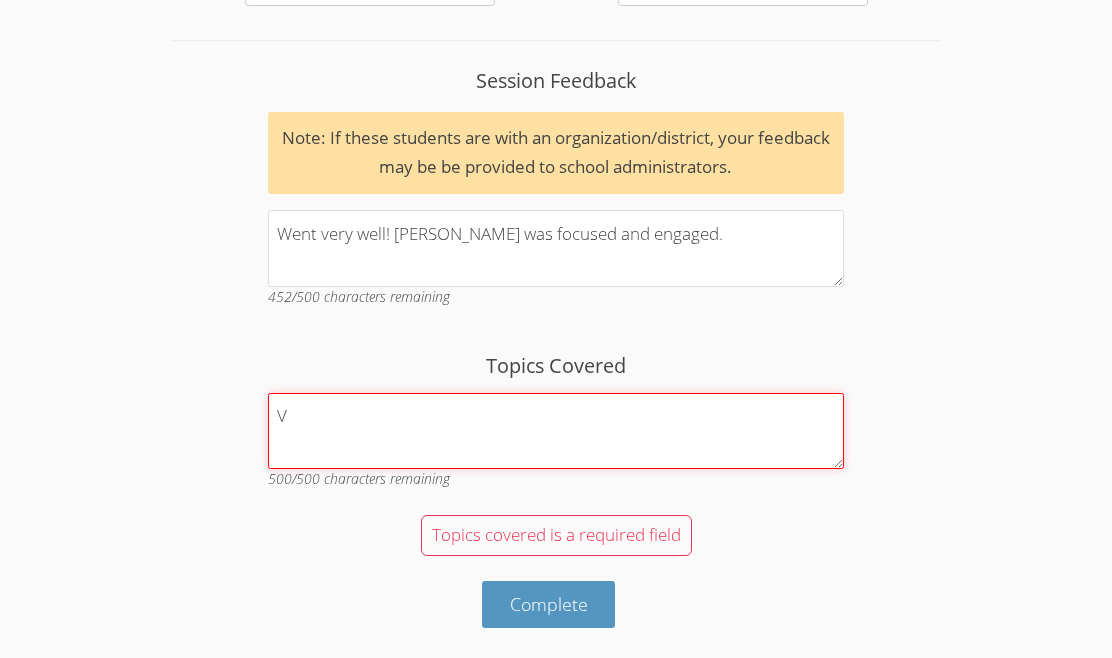 scroll, scrollTop: 2138, scrollLeft: 0, axis: vertical 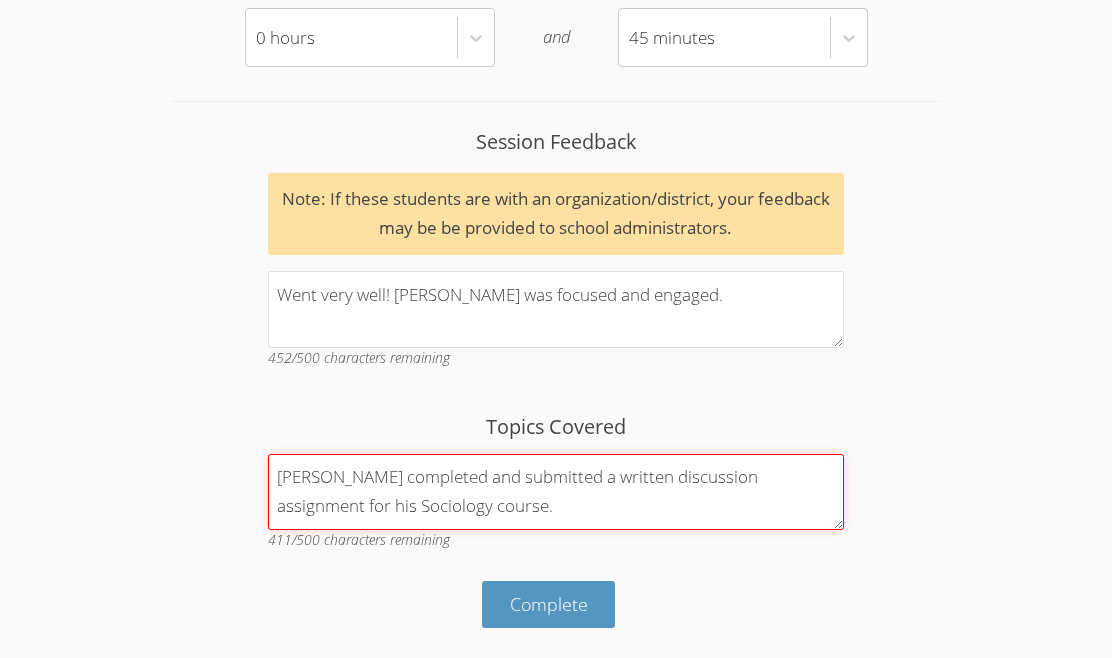 type on "Victor completed and submitted a written discussion assignment for his Sociology course." 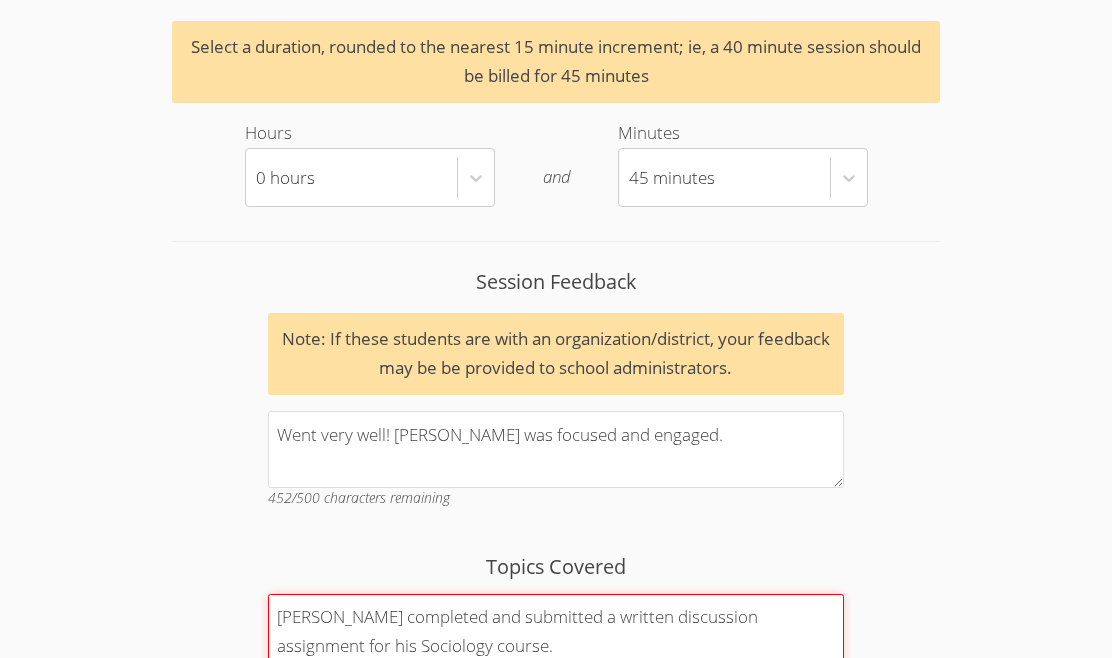 scroll, scrollTop: 2138, scrollLeft: 0, axis: vertical 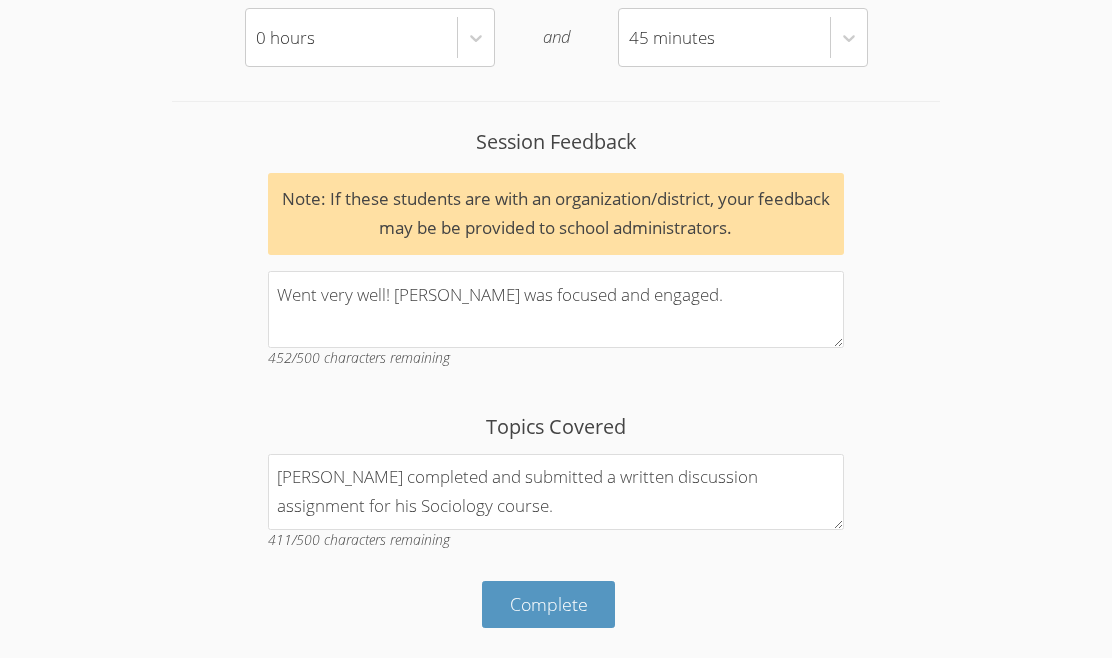 click on "Topics Covered Victor completed and submitted a written discussion assignment for his Sociology course.  411 /500 characters remaining" at bounding box center (556, 489) 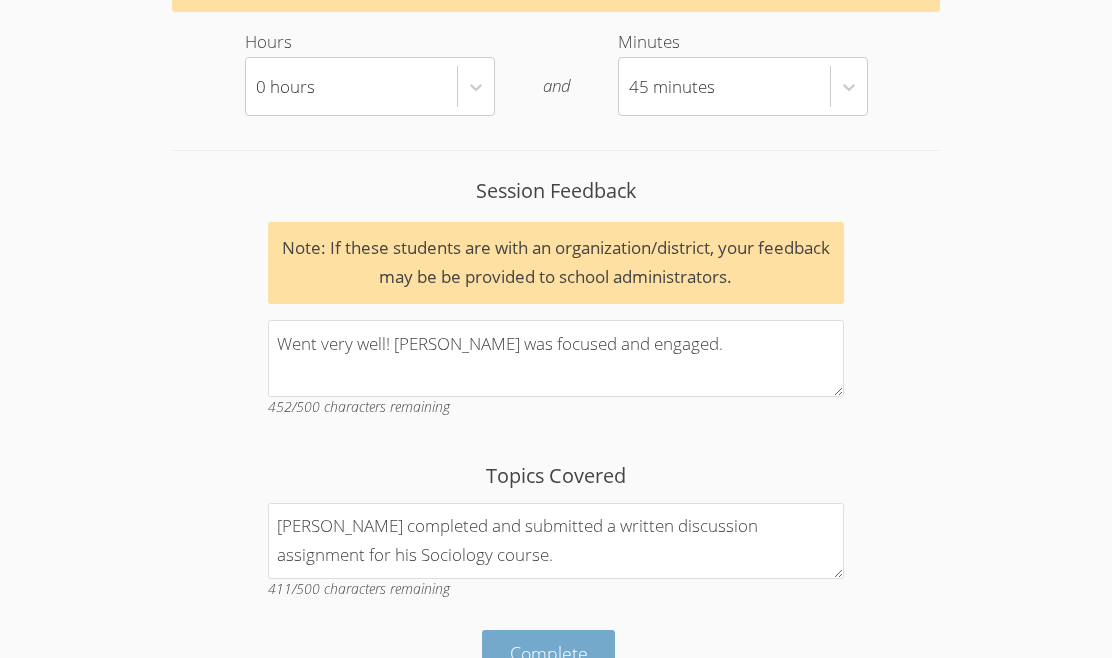 scroll, scrollTop: 2138, scrollLeft: 0, axis: vertical 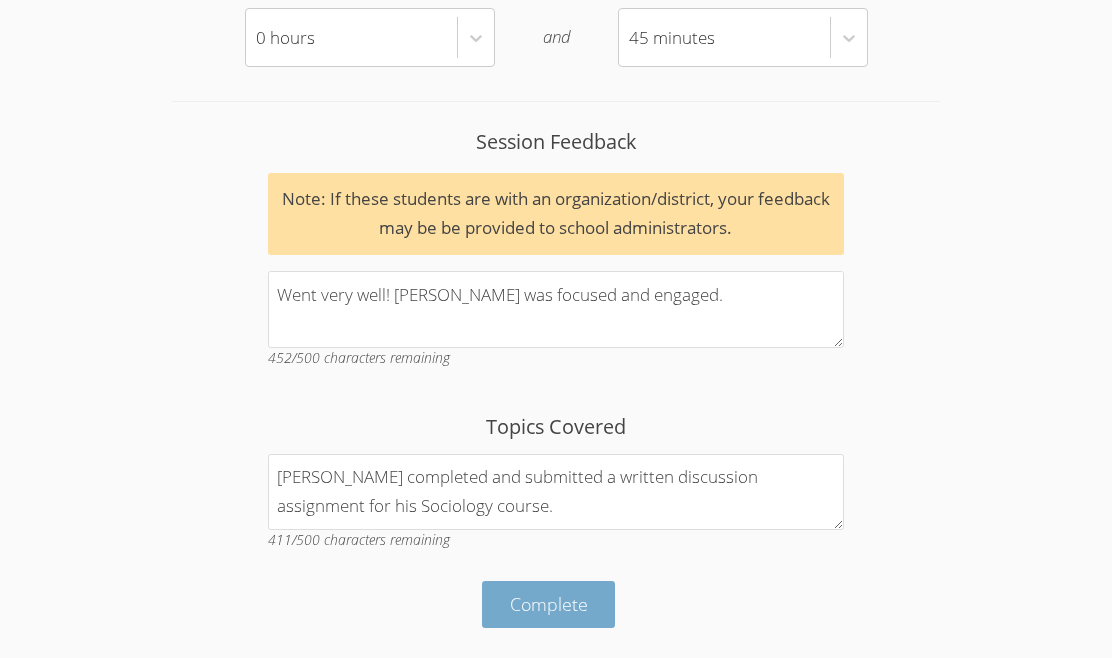 click on "Complete" at bounding box center [549, 604] 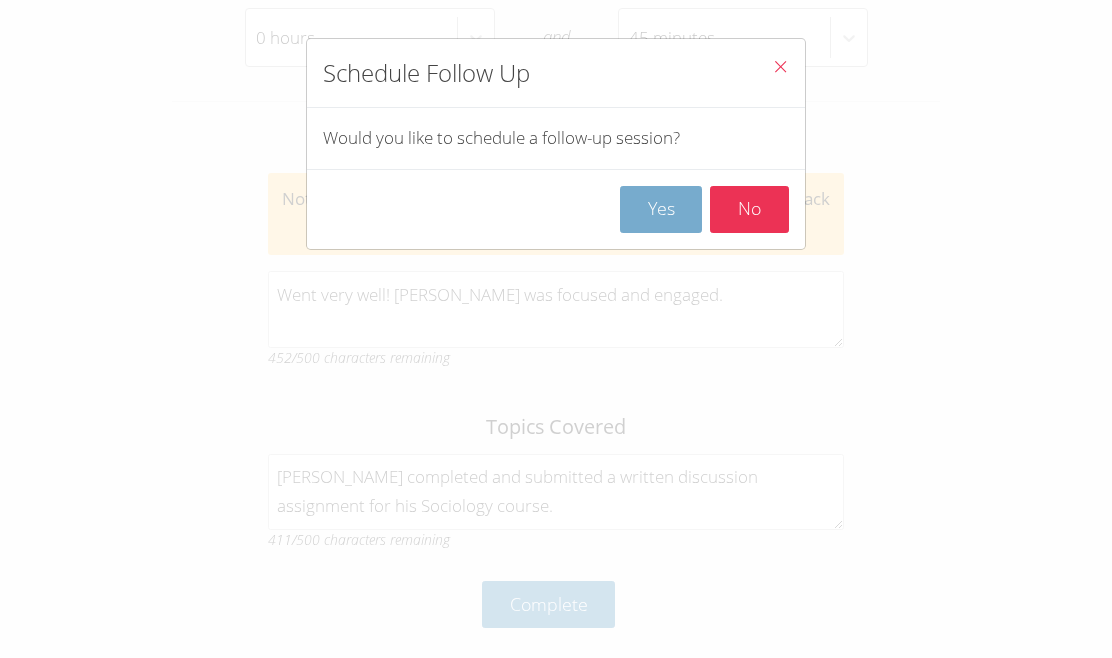 click on "Yes" at bounding box center [661, 209] 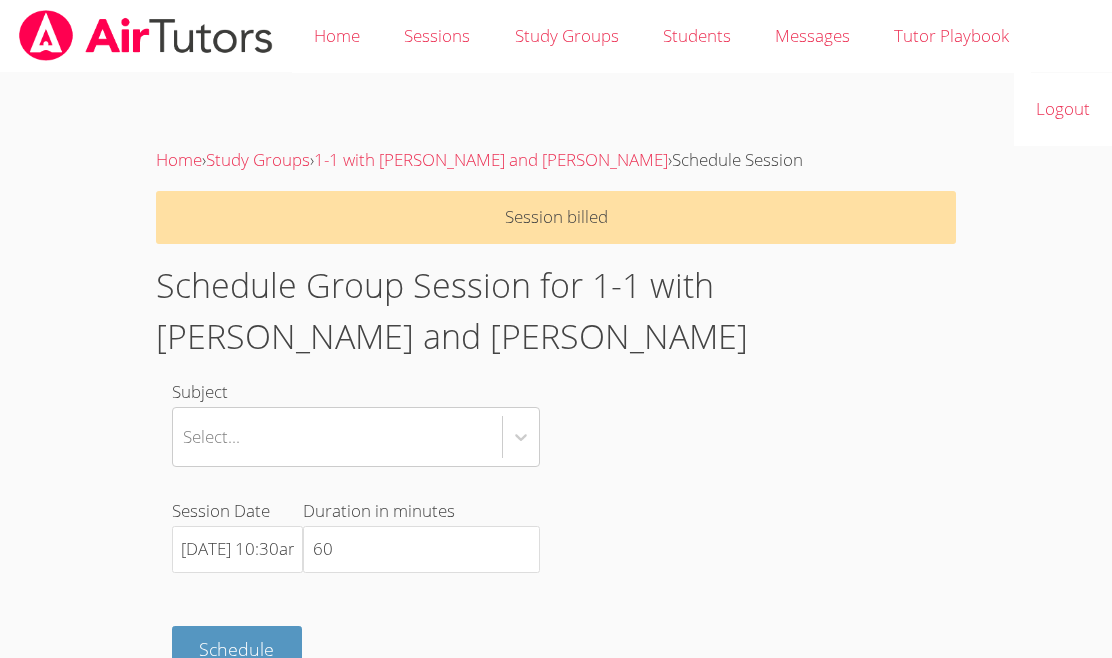 scroll, scrollTop: 45, scrollLeft: 0, axis: vertical 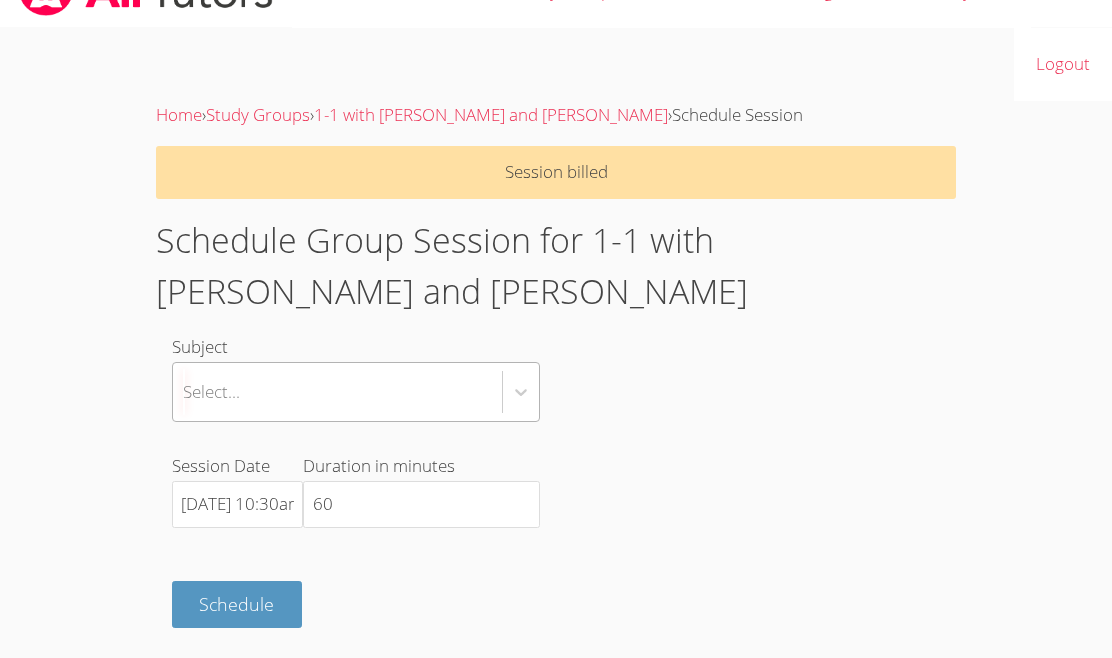 click on "Select..." at bounding box center [337, 392] 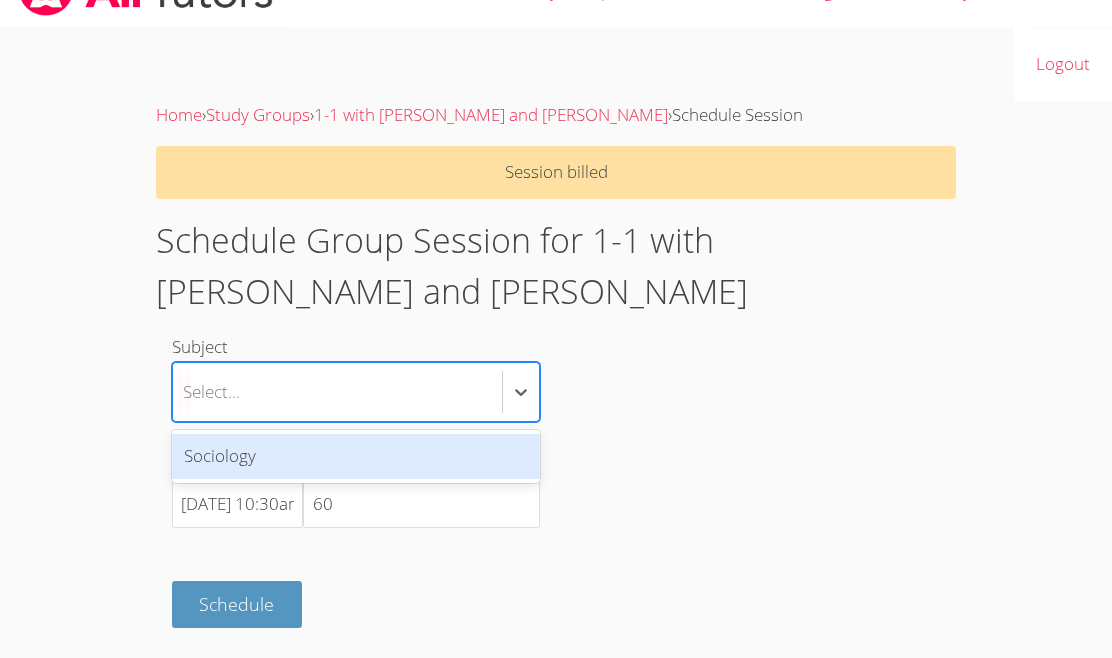 click on "Sociology" at bounding box center [356, 456] 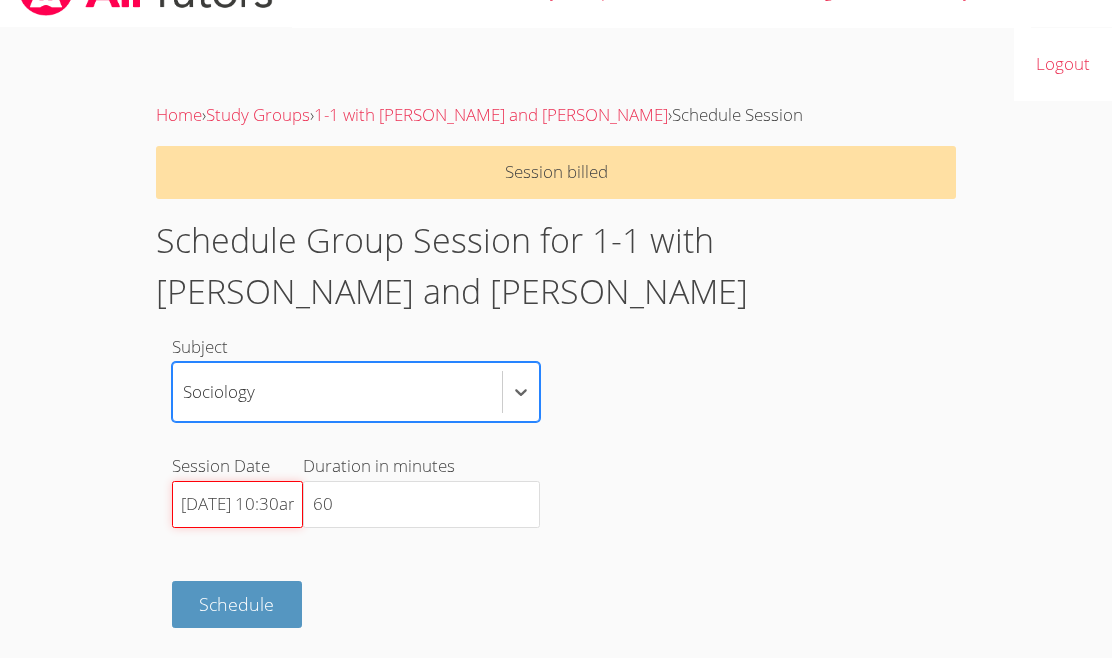 click on "7/17/2025 10:30am" at bounding box center (237, 505) 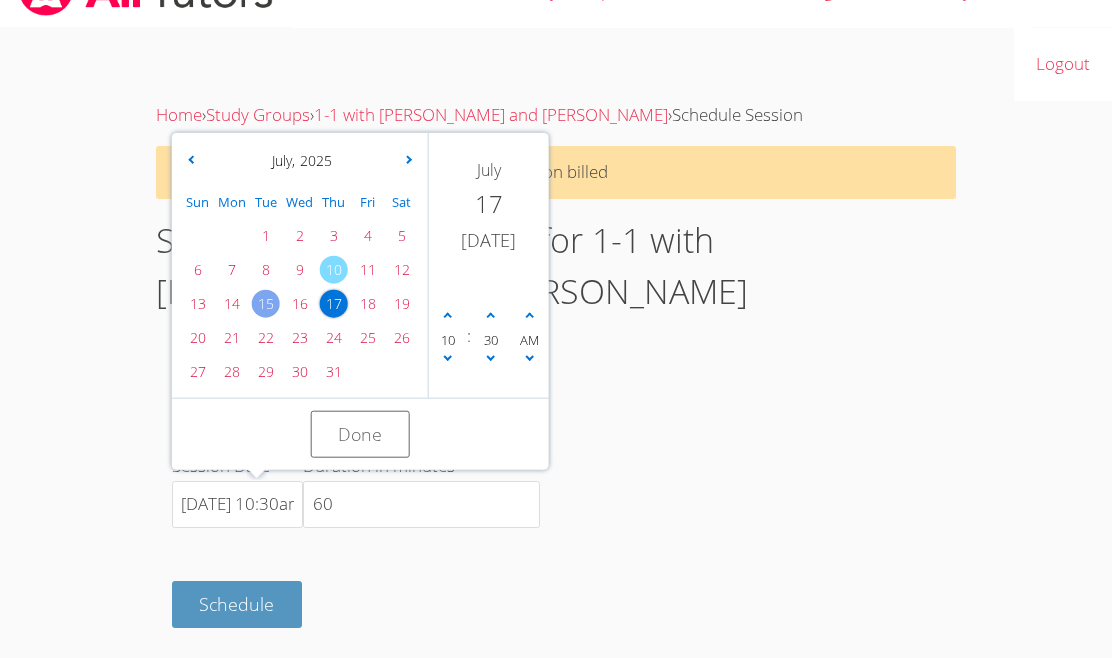 click on "15" at bounding box center (266, 304) 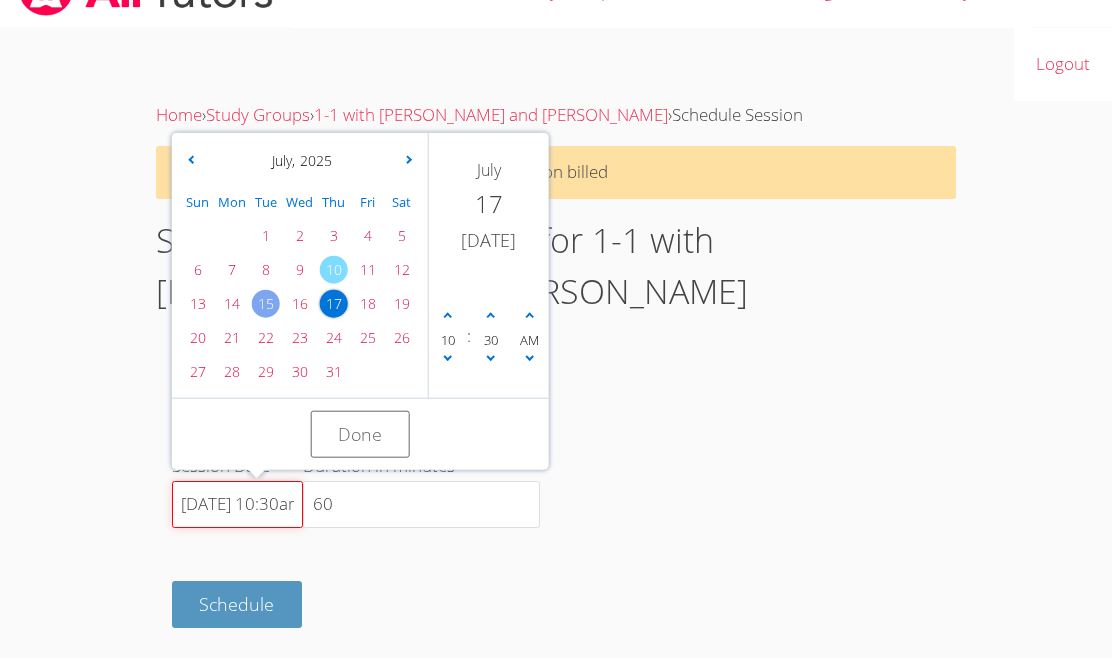 click on "7/17/2025 10:30am" at bounding box center [237, 505] 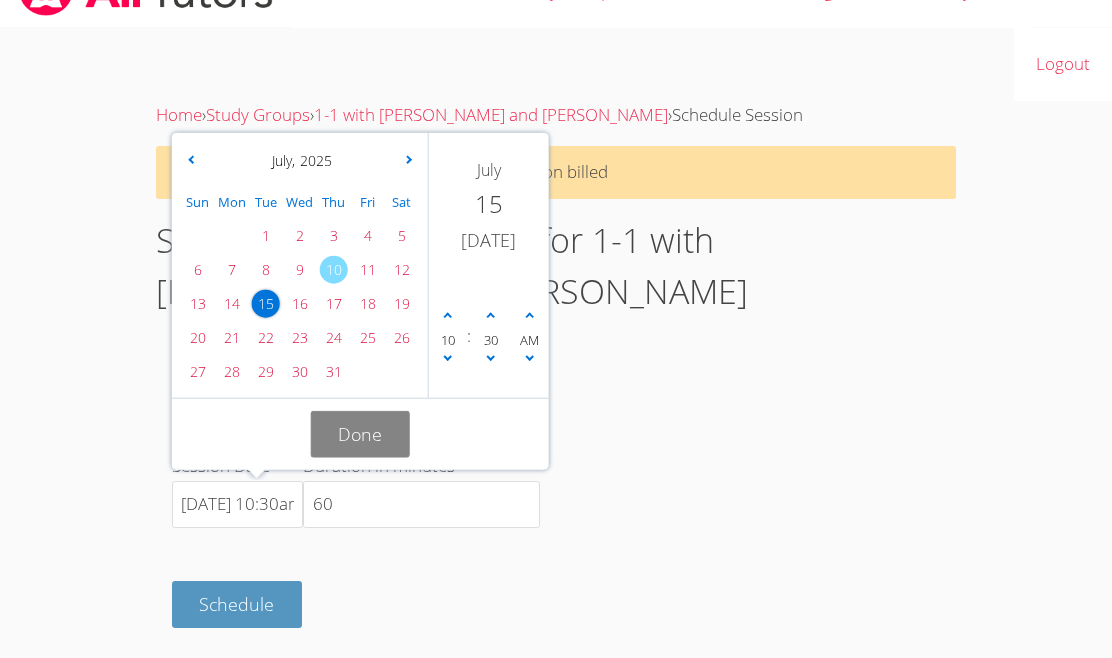click on "Done" at bounding box center [360, 434] 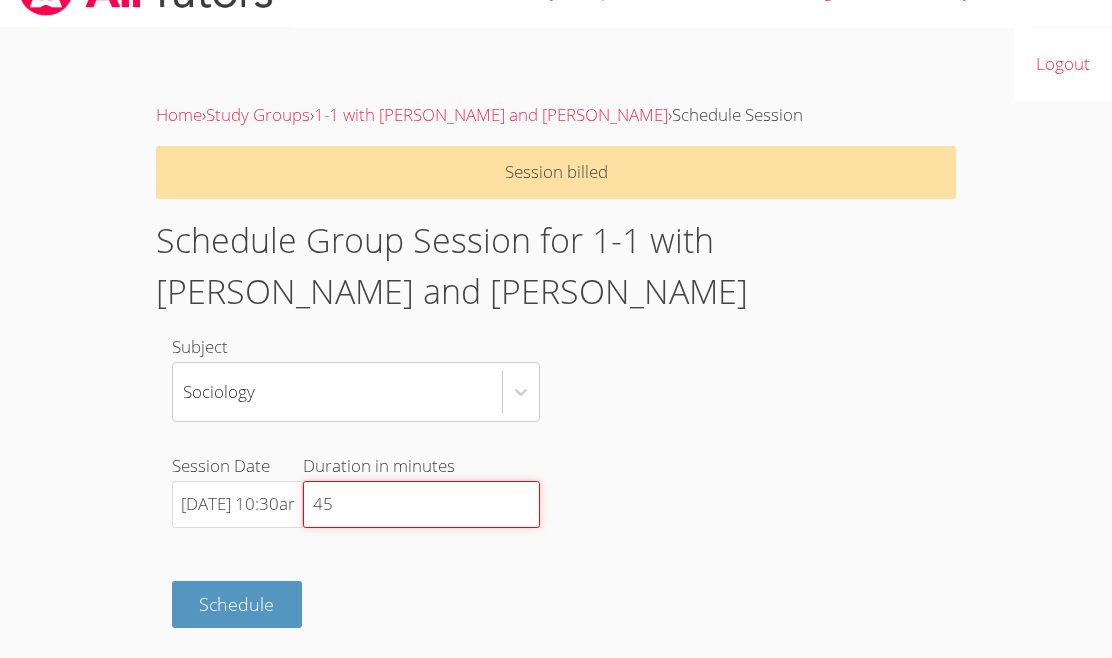 click on "45" at bounding box center (421, 505) 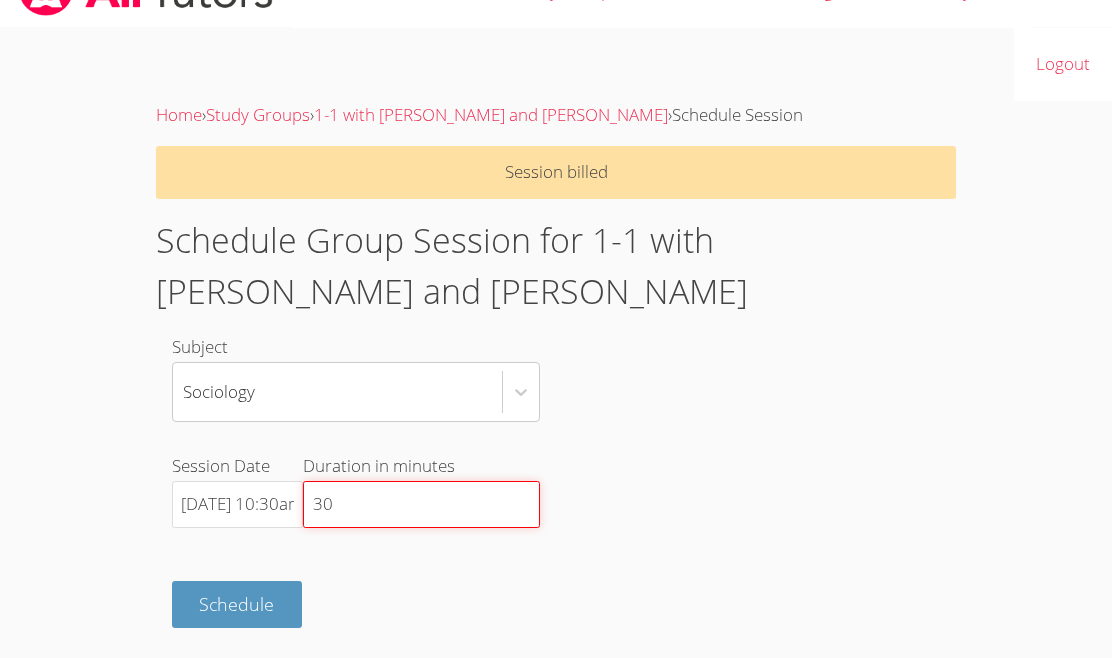 type on "30" 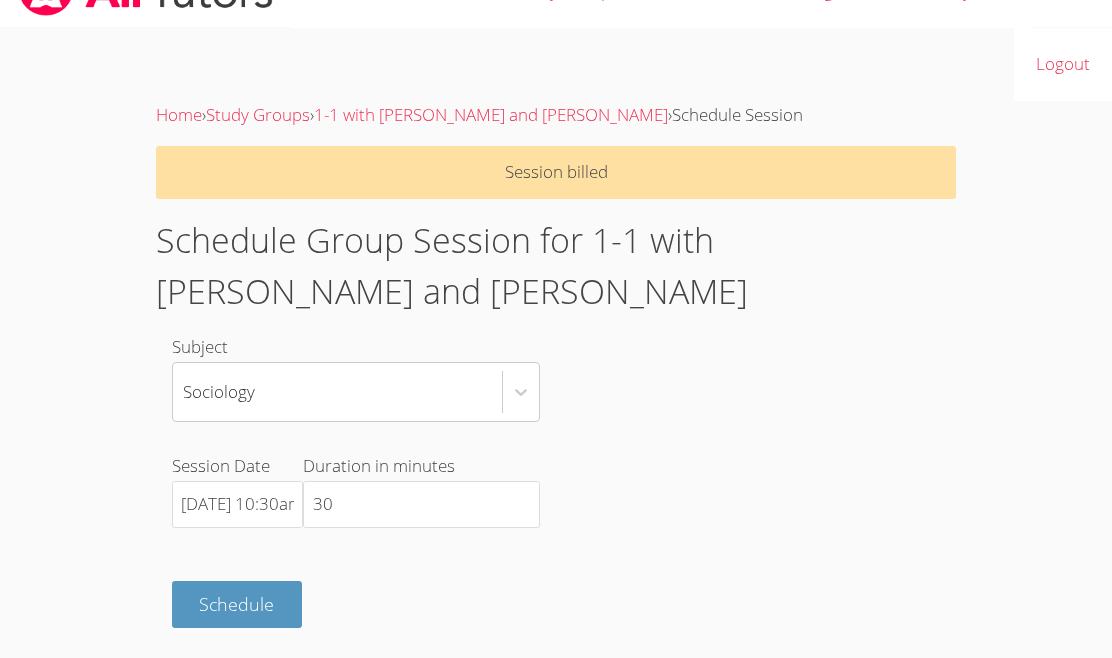 click on "Subject Sociology Session Date 7/15/2025 10:30am Duration in minutes 30 Schedule" at bounding box center (356, 480) 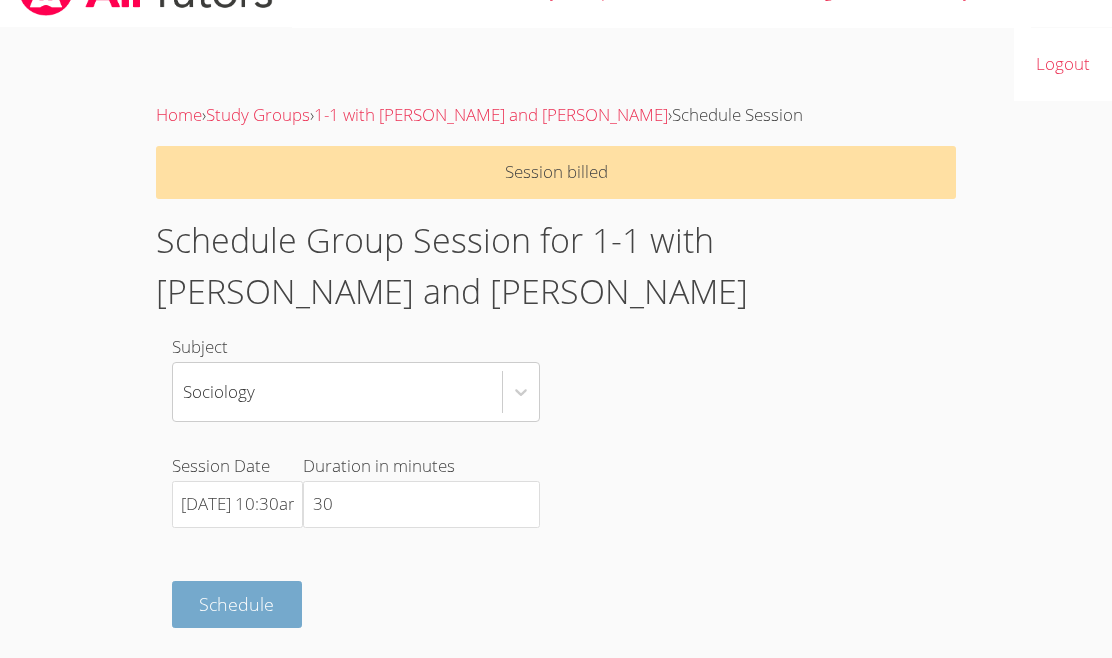 click on "Schedule" at bounding box center [236, 604] 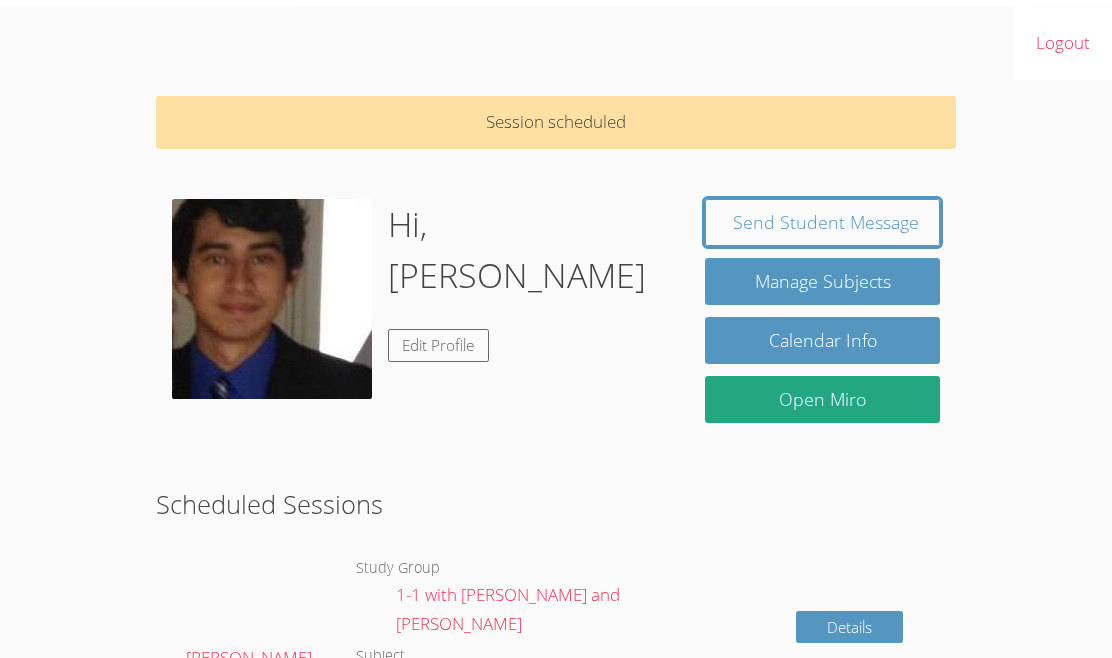 scroll, scrollTop: 0, scrollLeft: 0, axis: both 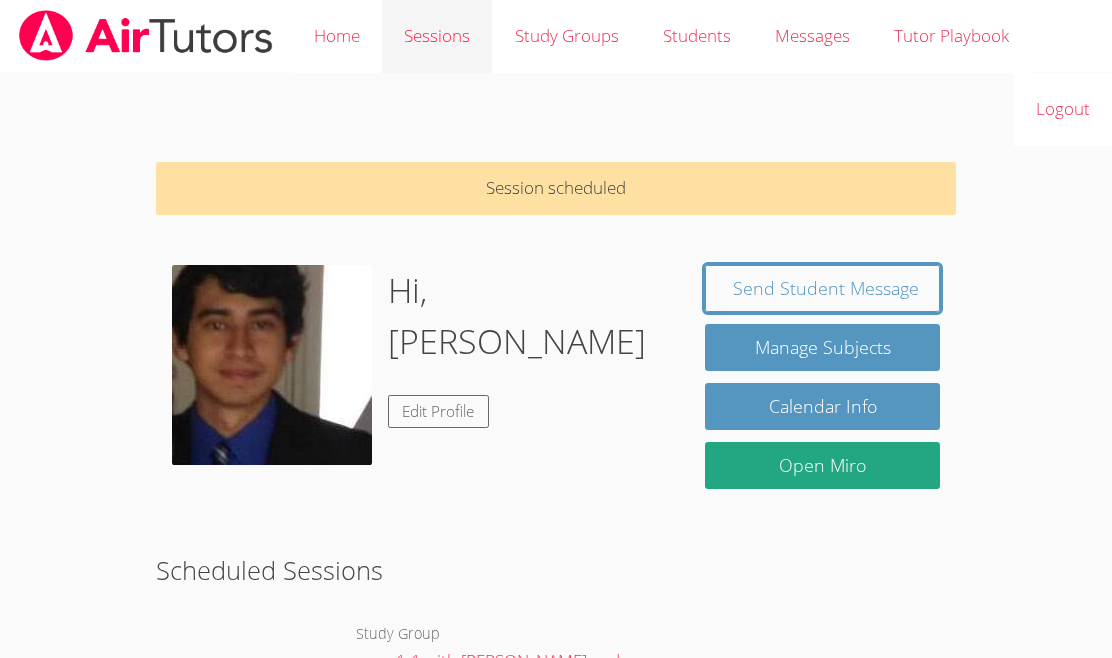 click on "Sessions" at bounding box center [437, 36] 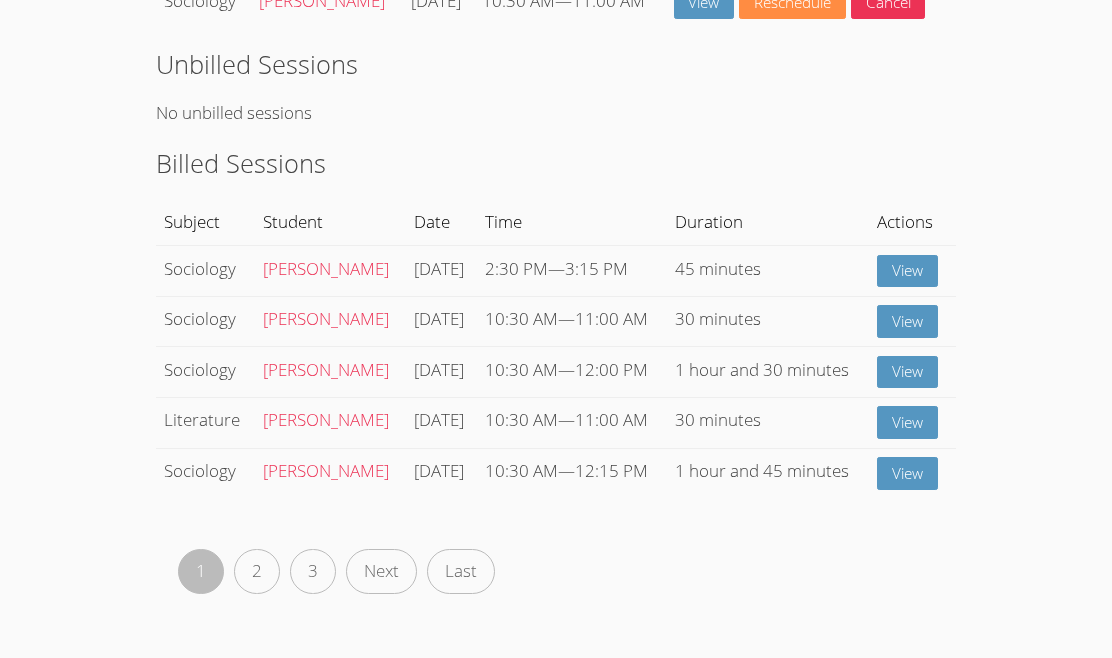 scroll, scrollTop: 462, scrollLeft: 0, axis: vertical 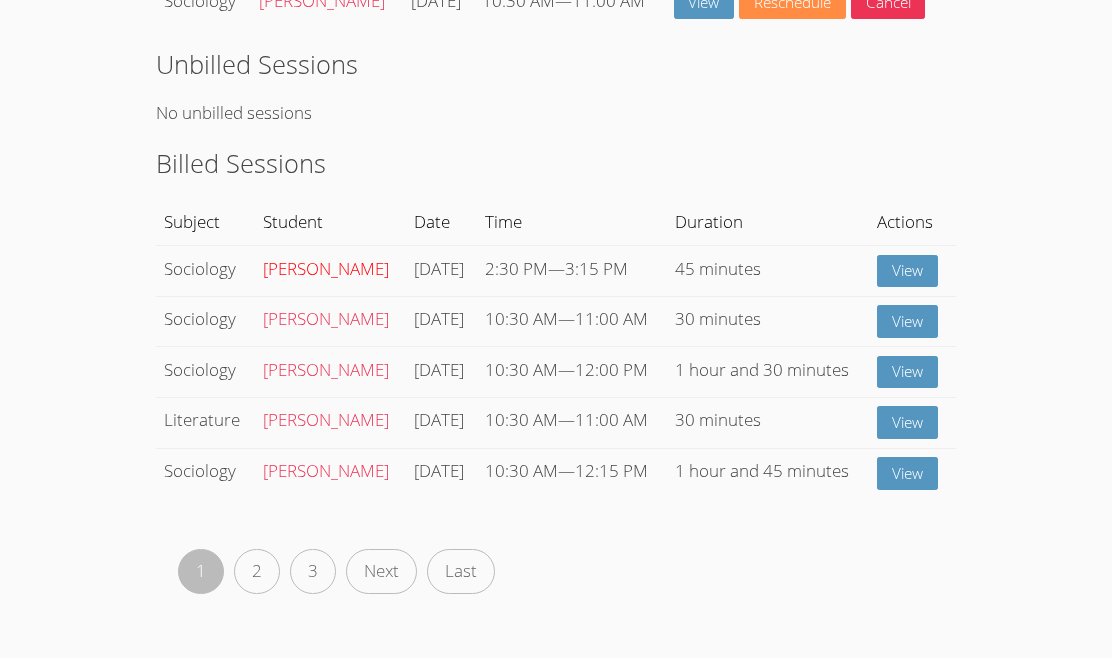click on "[PERSON_NAME]" at bounding box center (326, 268) 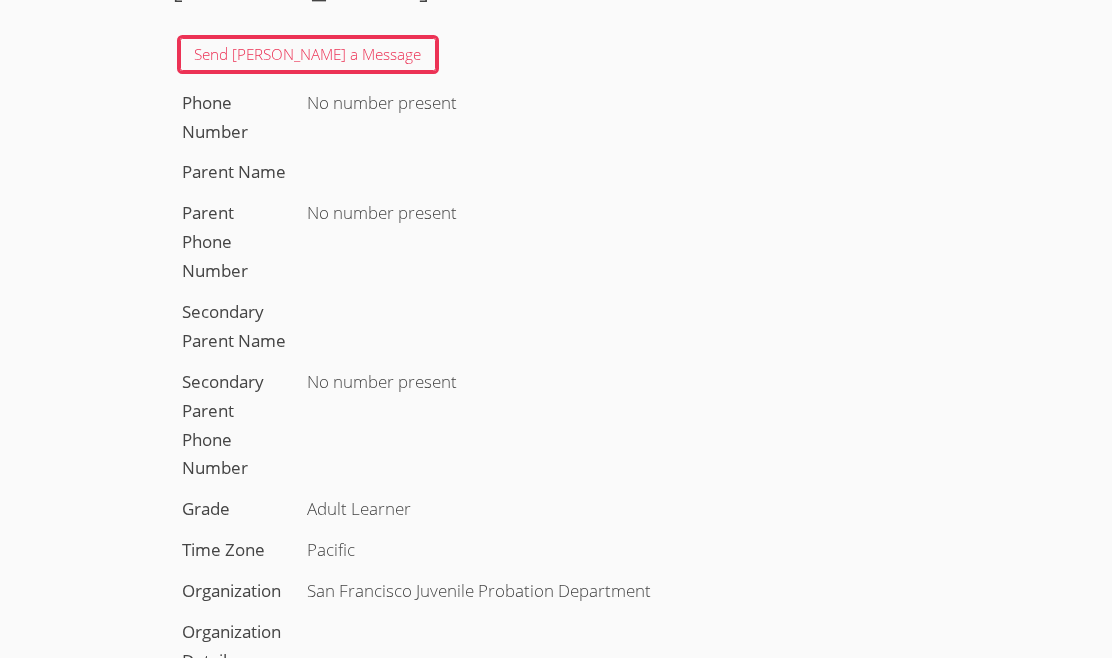 scroll, scrollTop: 0, scrollLeft: 0, axis: both 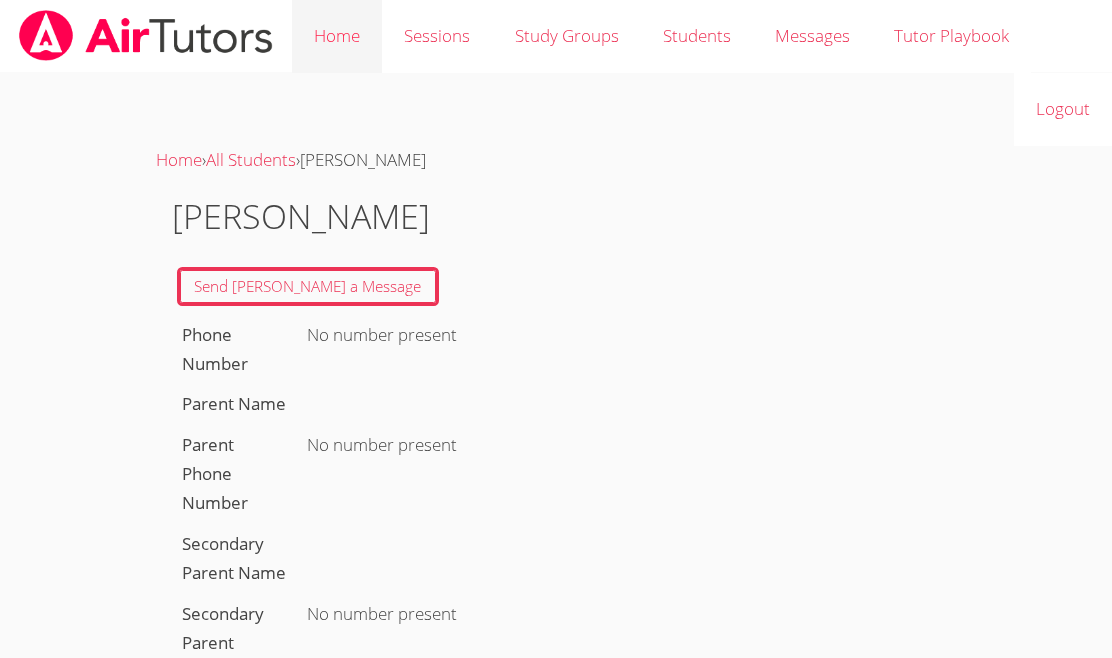 click on "Home" at bounding box center [337, 36] 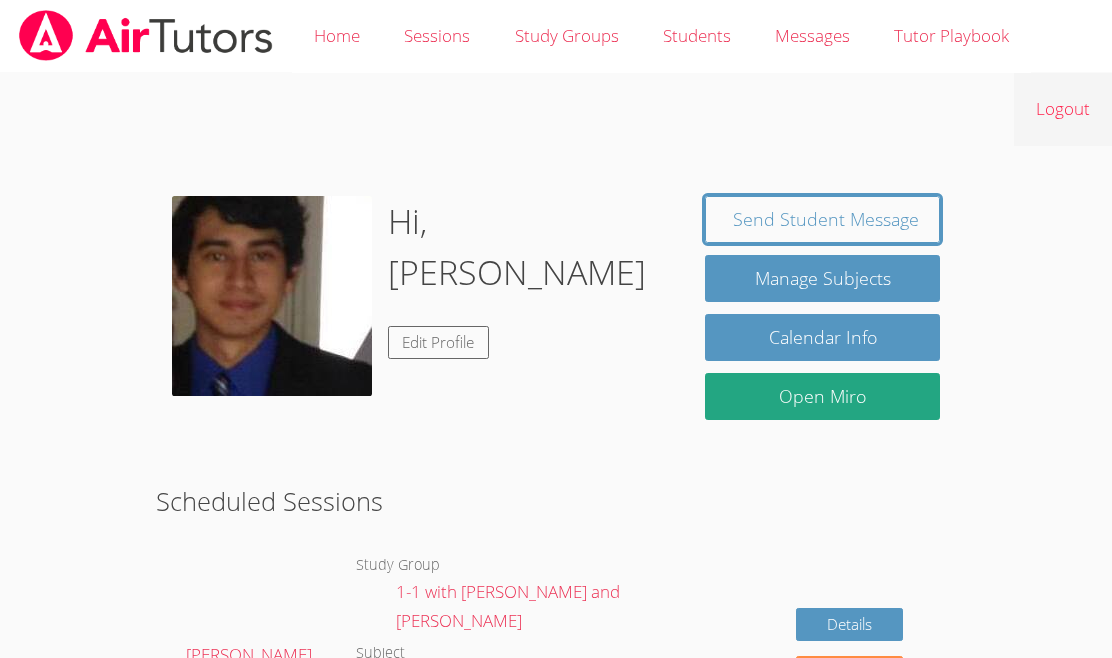 click on "Logout" at bounding box center [1063, 109] 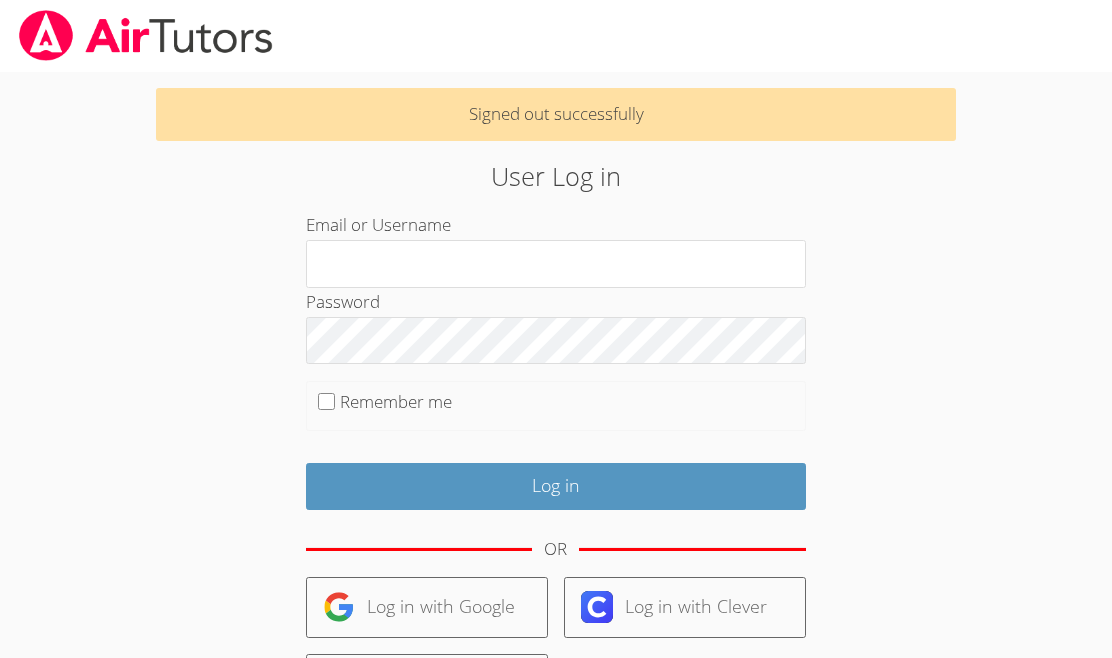 scroll, scrollTop: 0, scrollLeft: 0, axis: both 